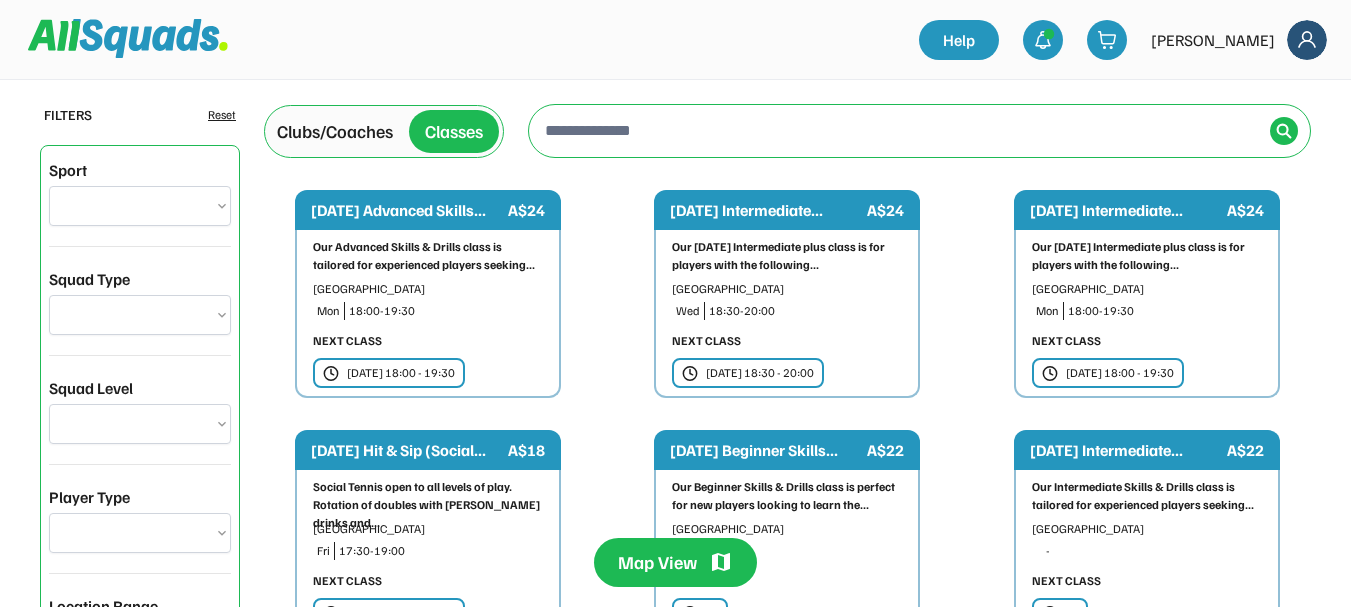 select on "**********" 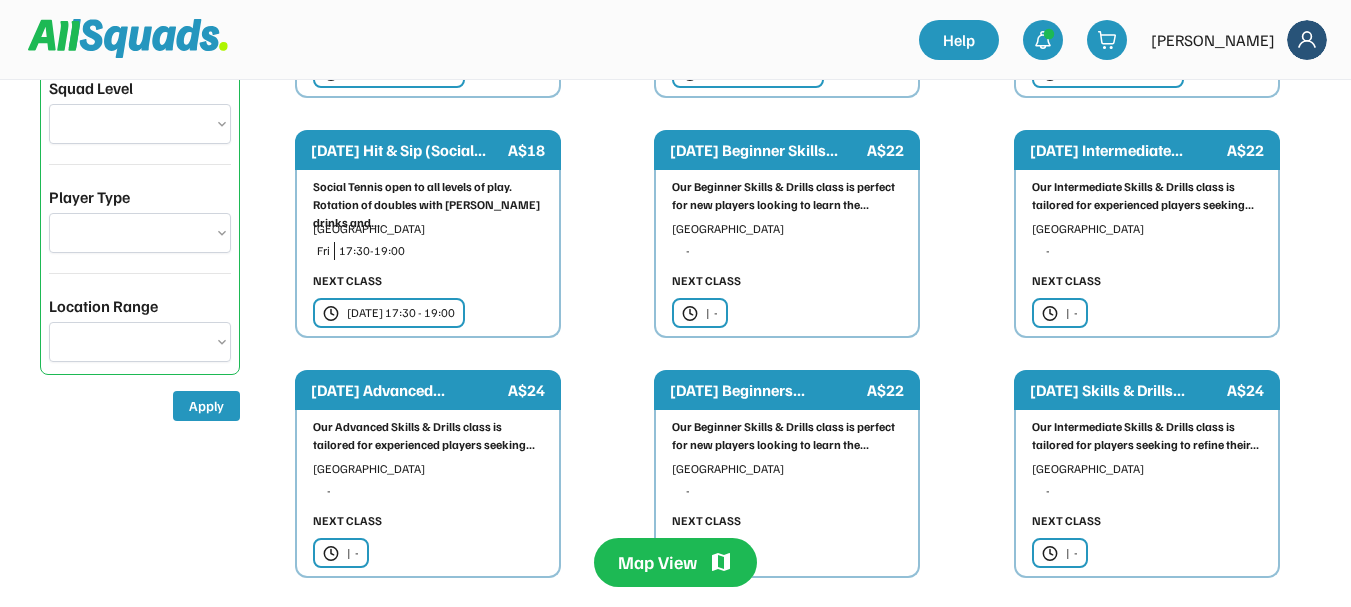 select on "**********" 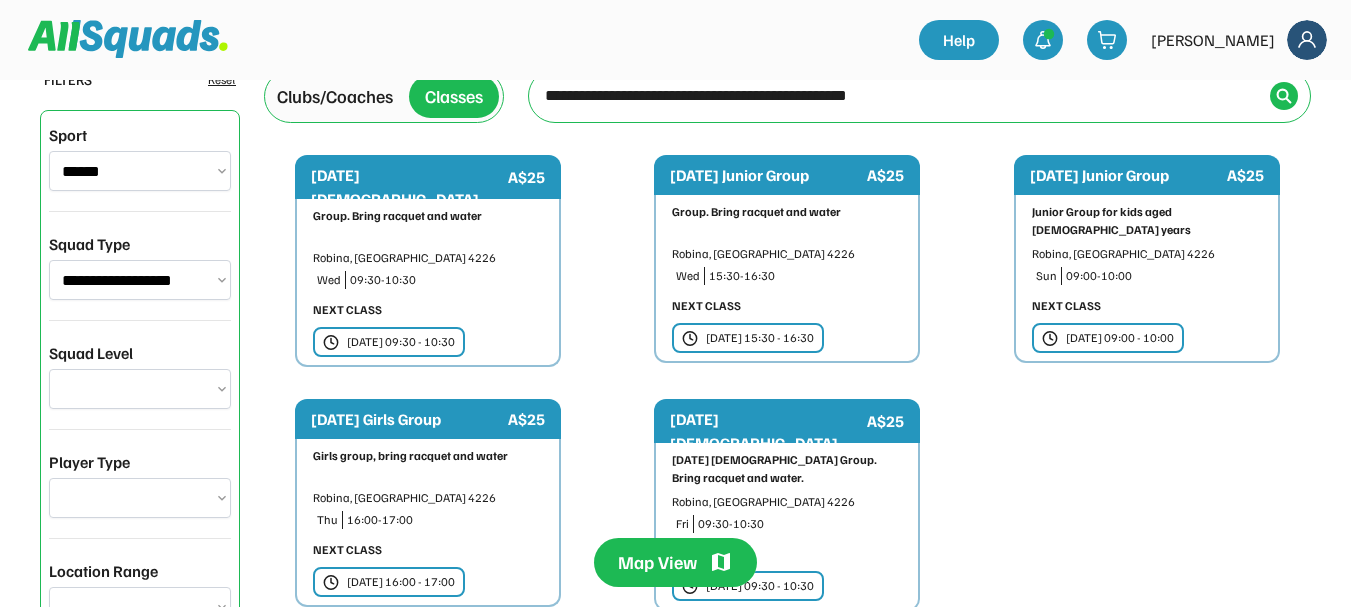 scroll, scrollTop: 0, scrollLeft: 0, axis: both 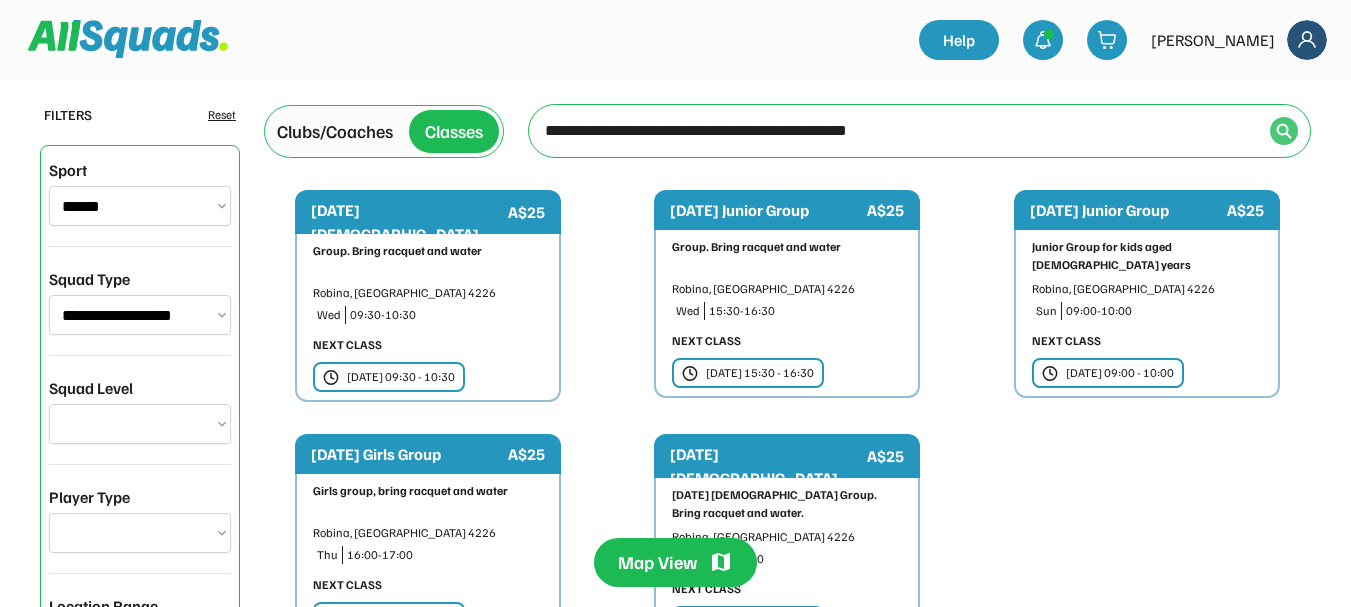 click at bounding box center [1284, 131] 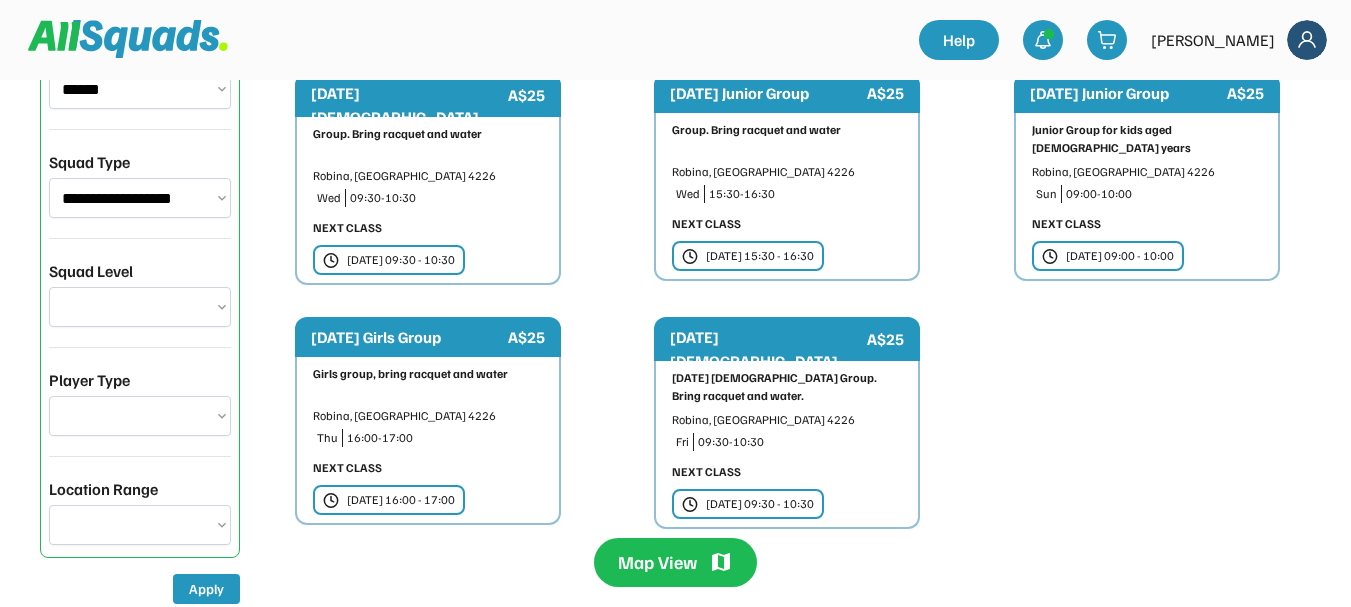 scroll, scrollTop: 0, scrollLeft: 0, axis: both 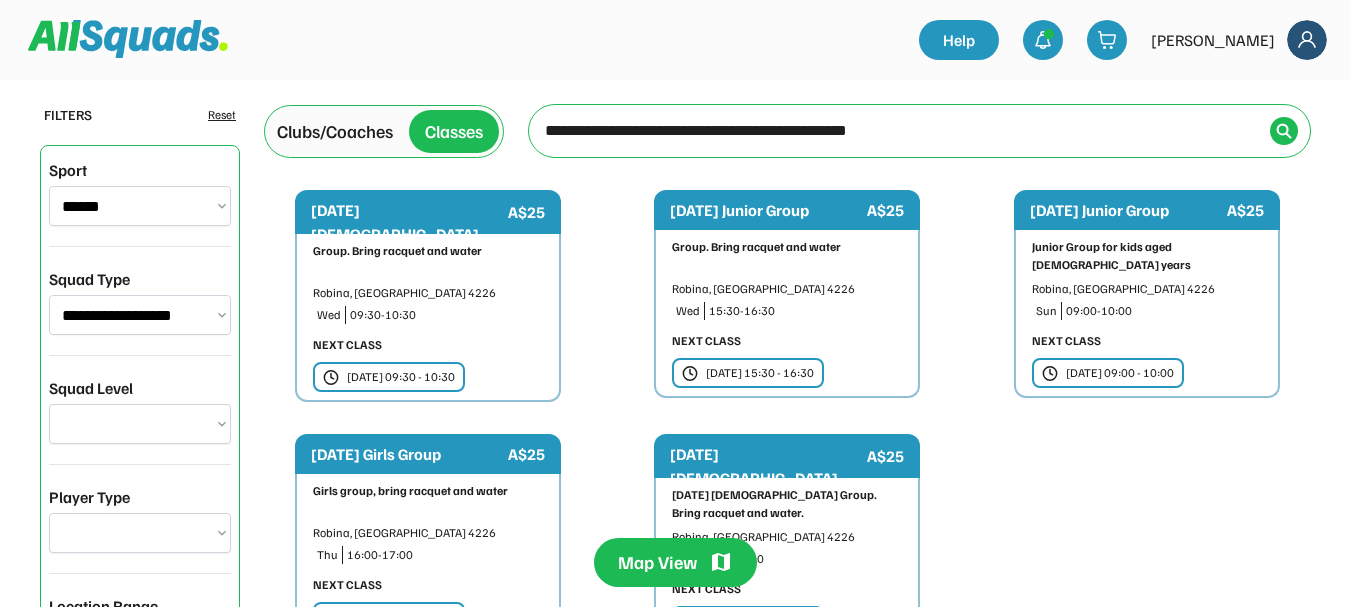 click on "**********" at bounding box center (140, 315) 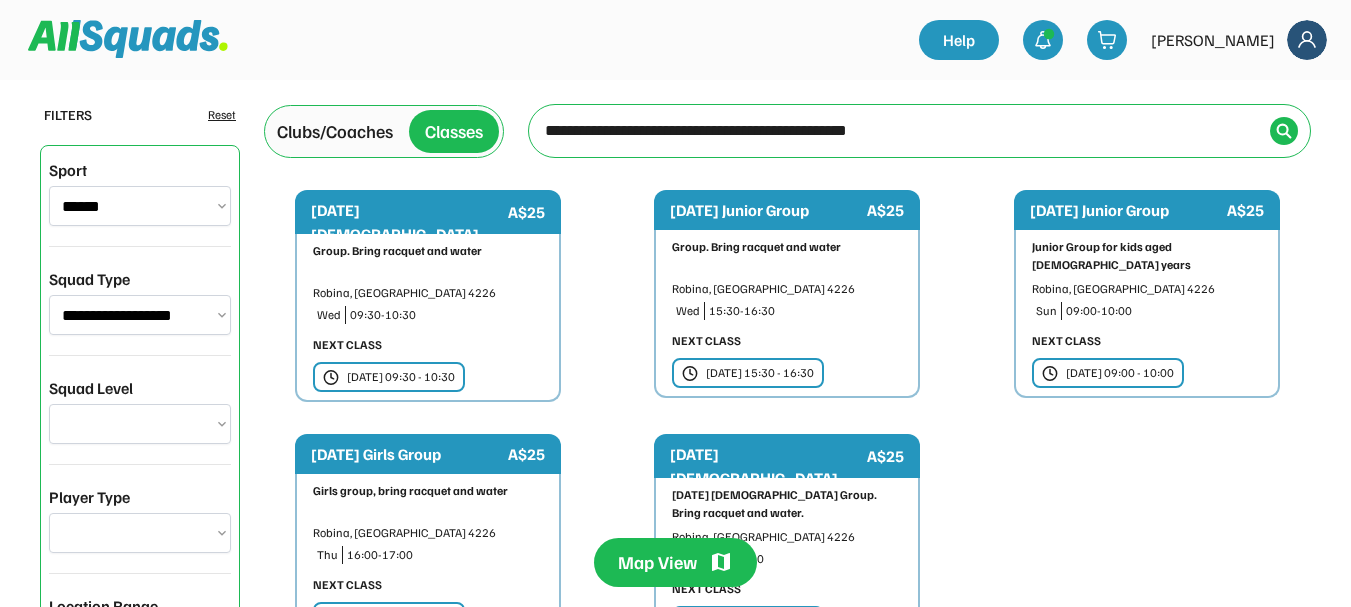 click on "**********" at bounding box center [140, 315] 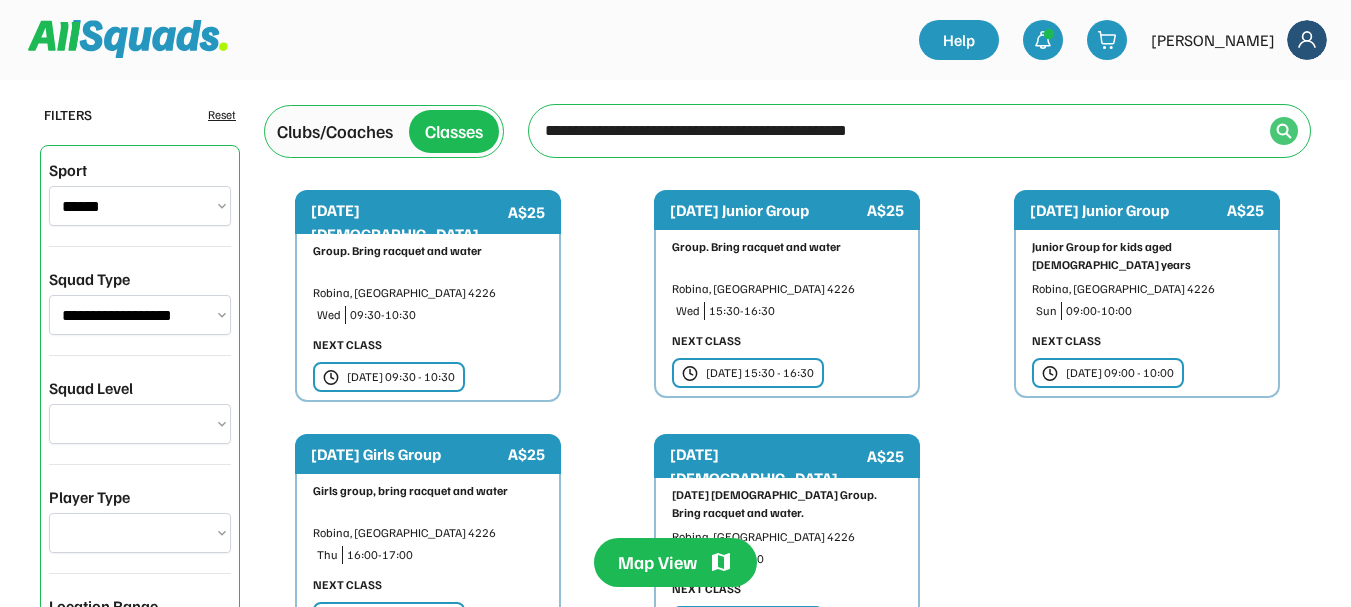 click at bounding box center (1284, 131) 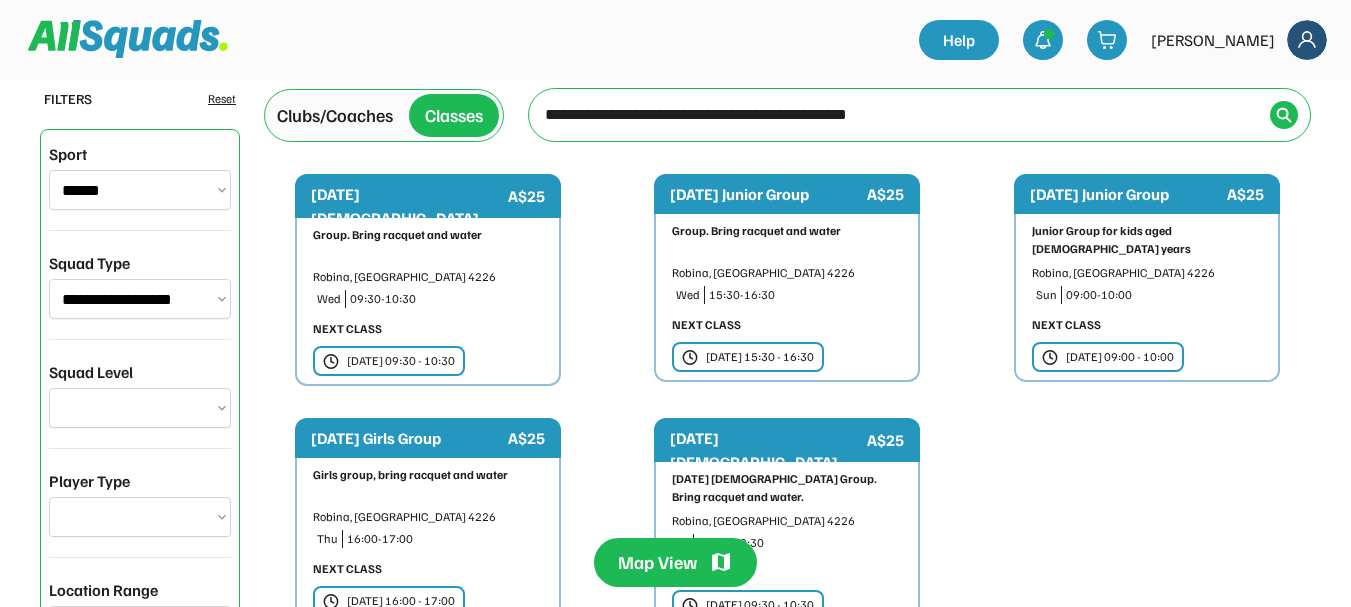 scroll, scrollTop: 0, scrollLeft: 0, axis: both 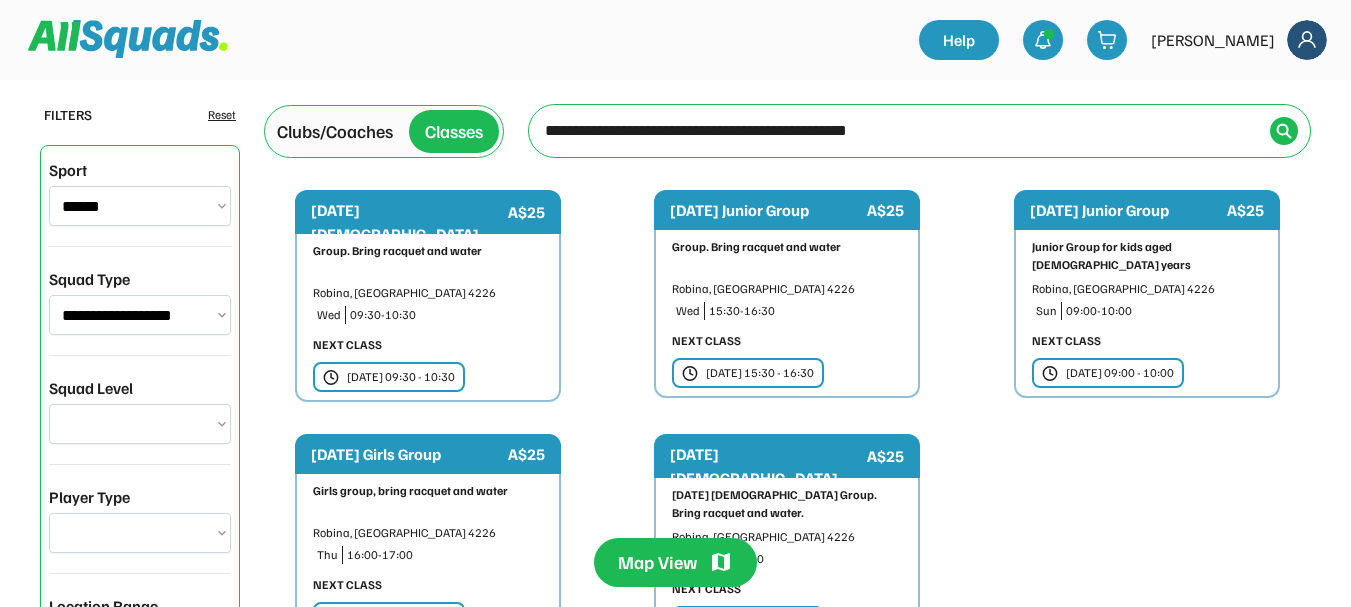 click on "Reset" at bounding box center [222, 115] 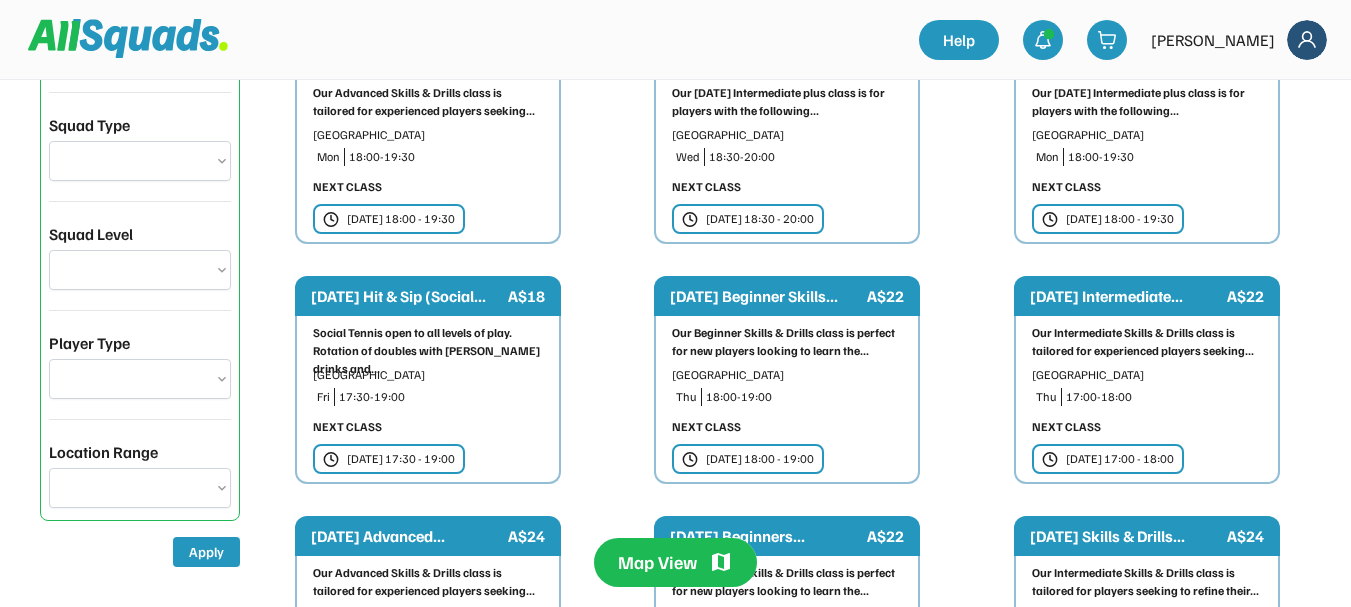 scroll, scrollTop: 0, scrollLeft: 0, axis: both 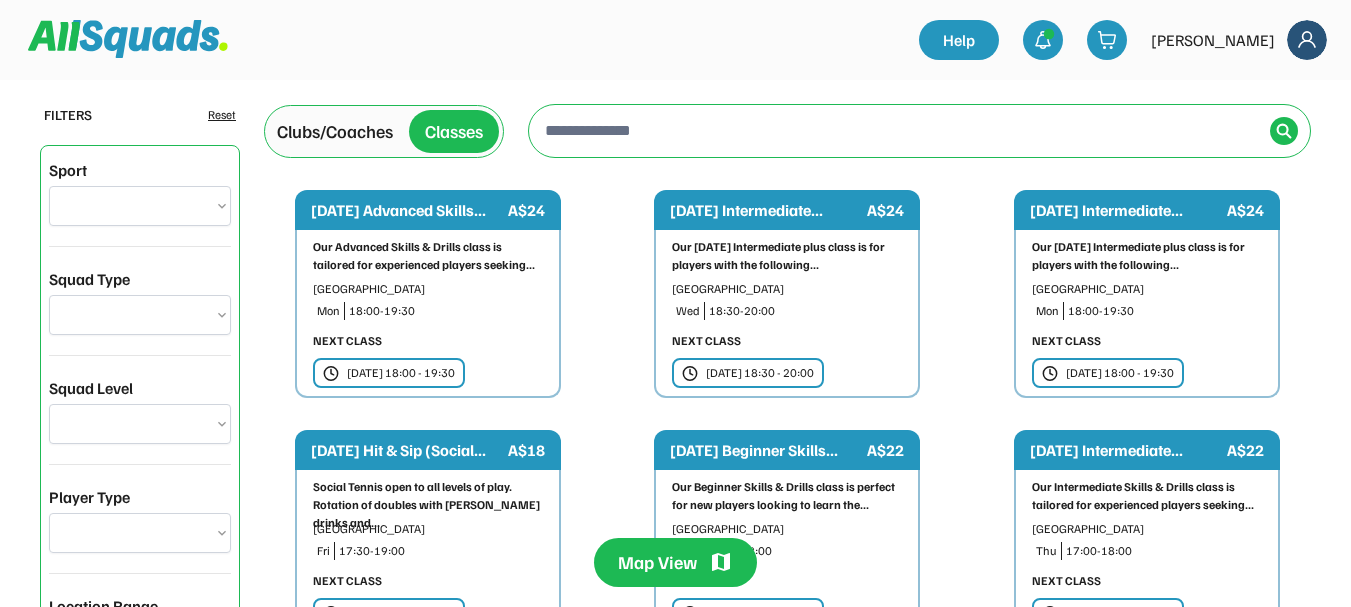 click at bounding box center (901, 130) 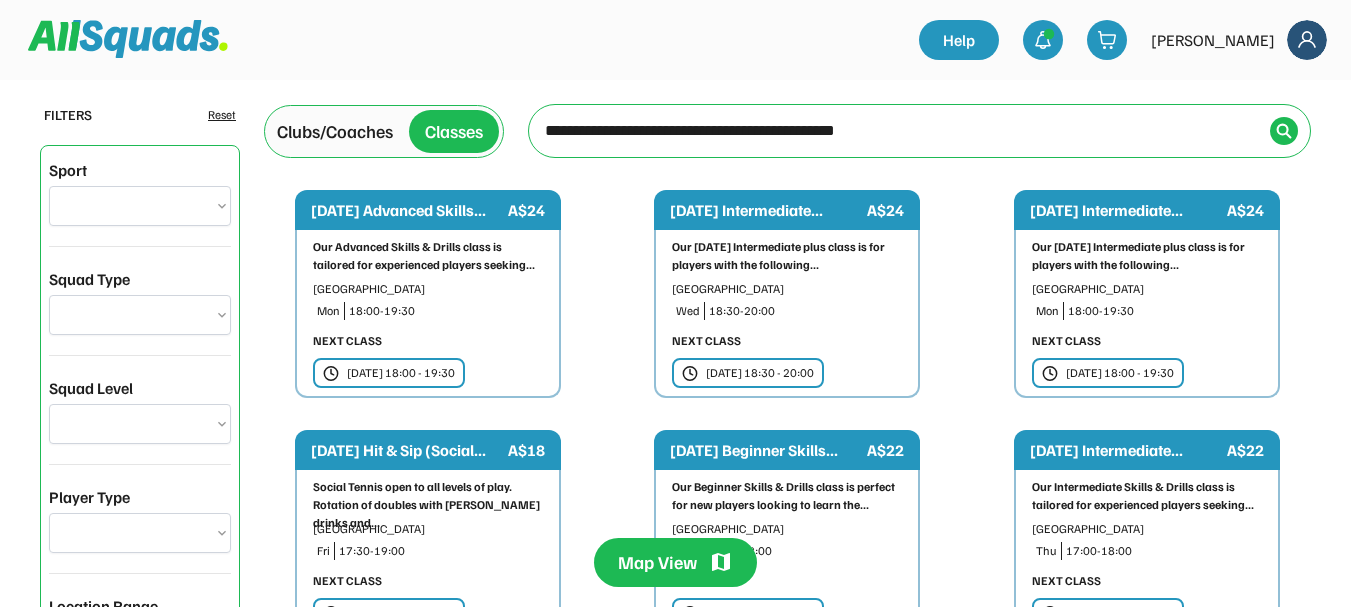 type on "**********" 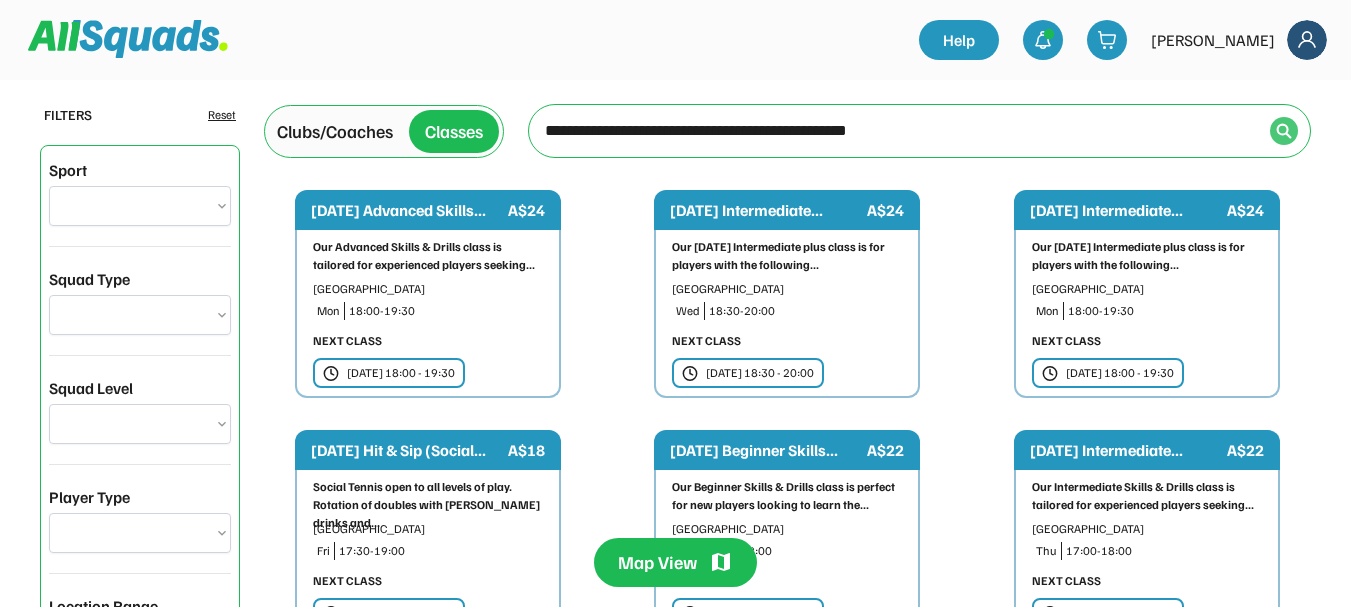 click at bounding box center [1284, 131] 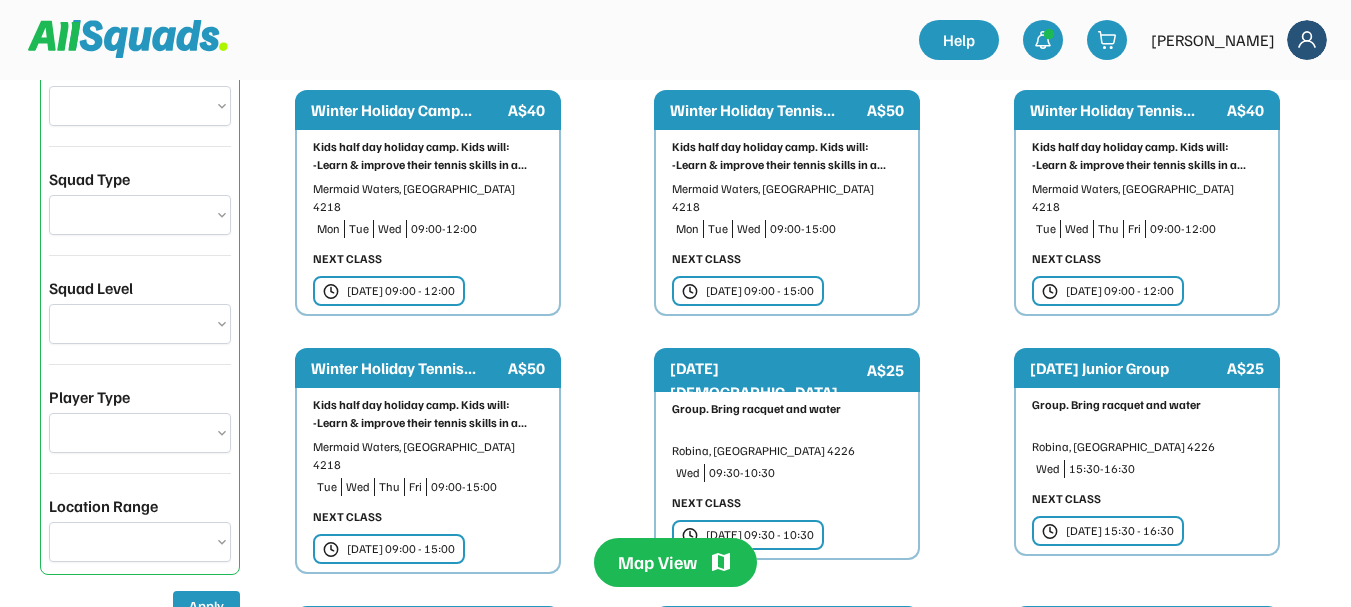 scroll, scrollTop: 0, scrollLeft: 0, axis: both 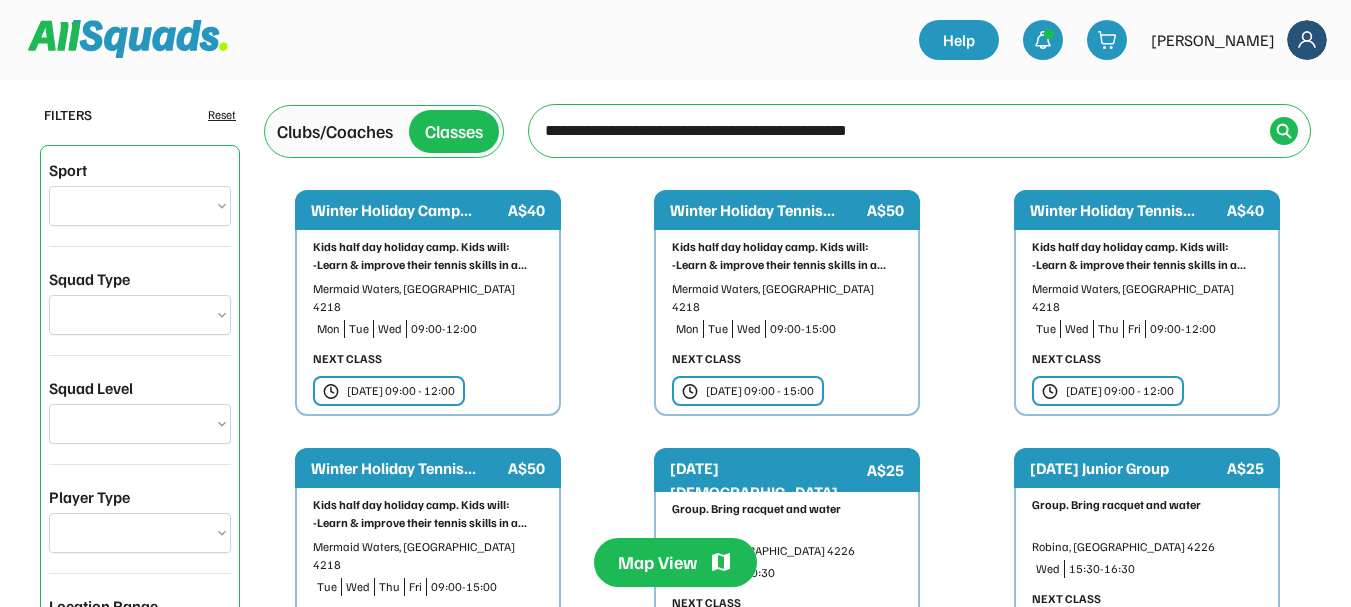 click on "Classes" at bounding box center [454, 131] 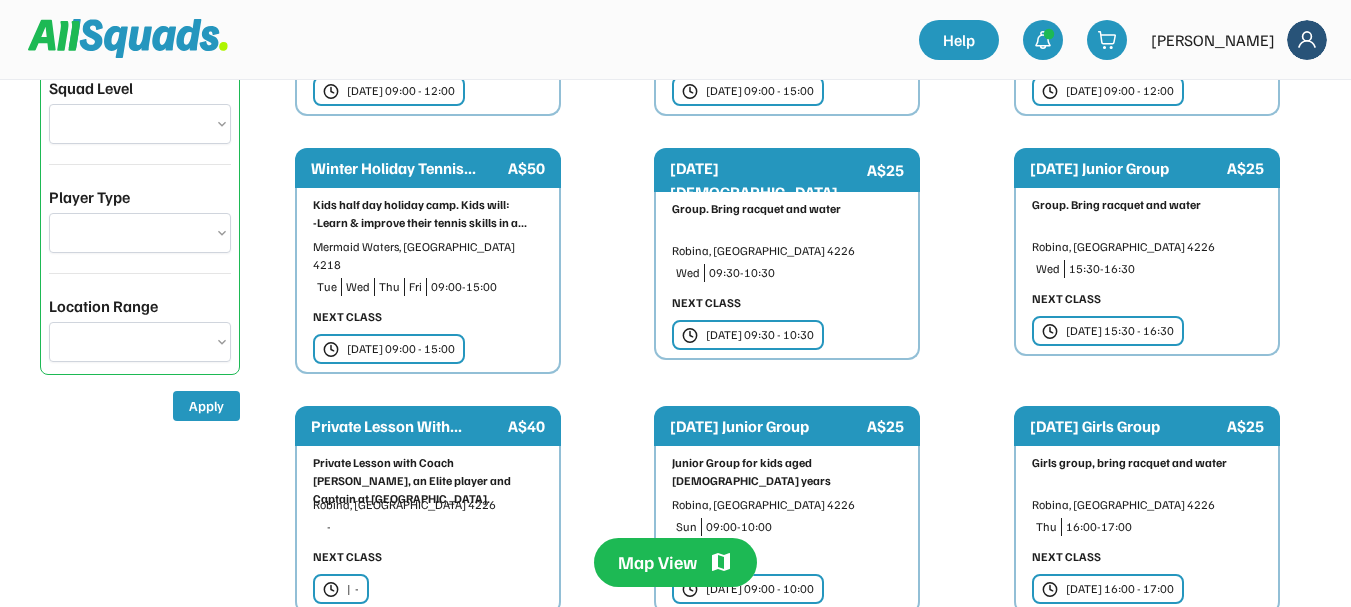 scroll, scrollTop: 0, scrollLeft: 0, axis: both 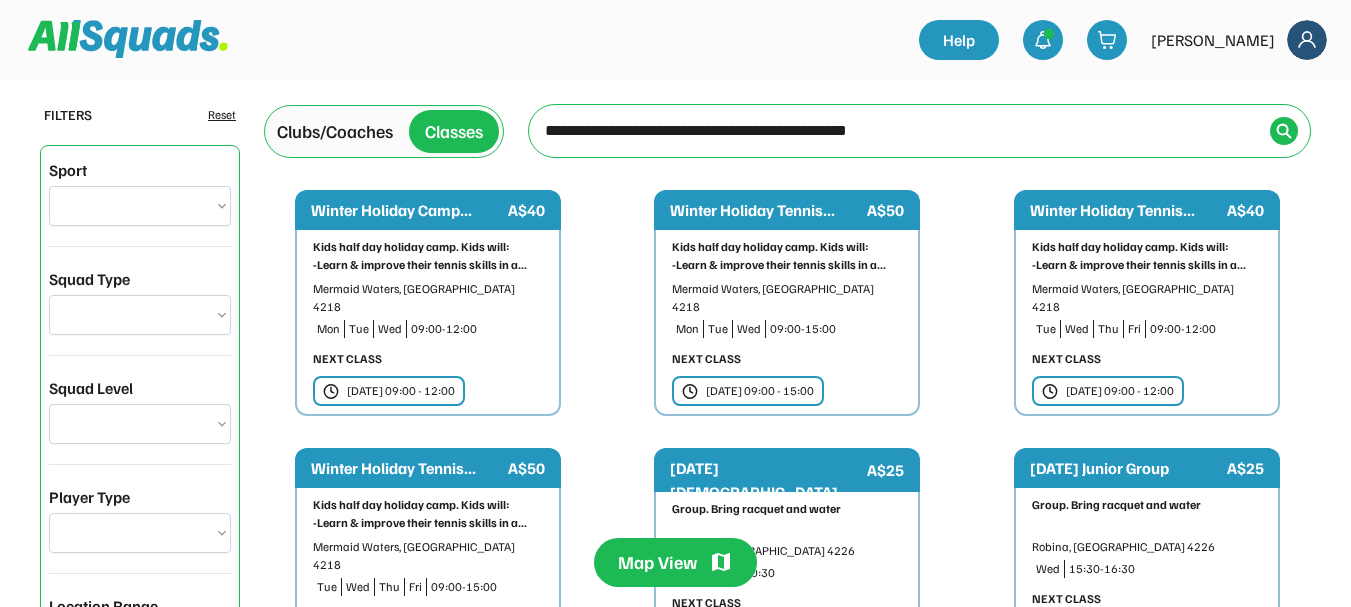 click on "**********" at bounding box center [140, 206] 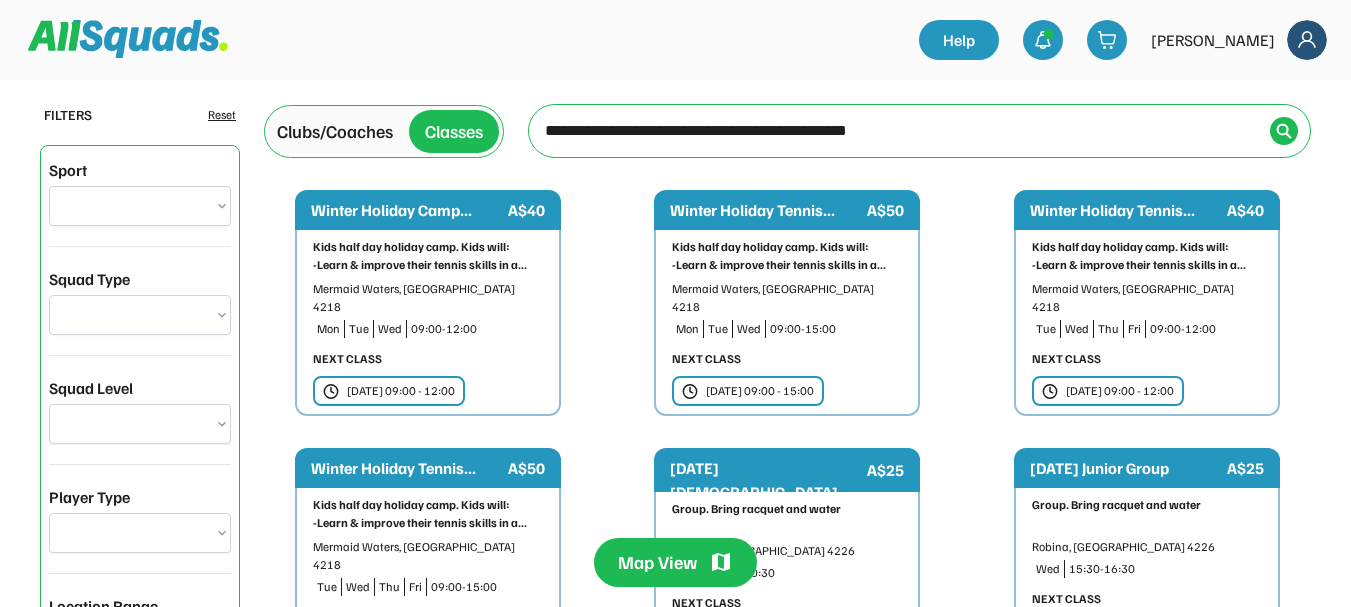 select on "**********" 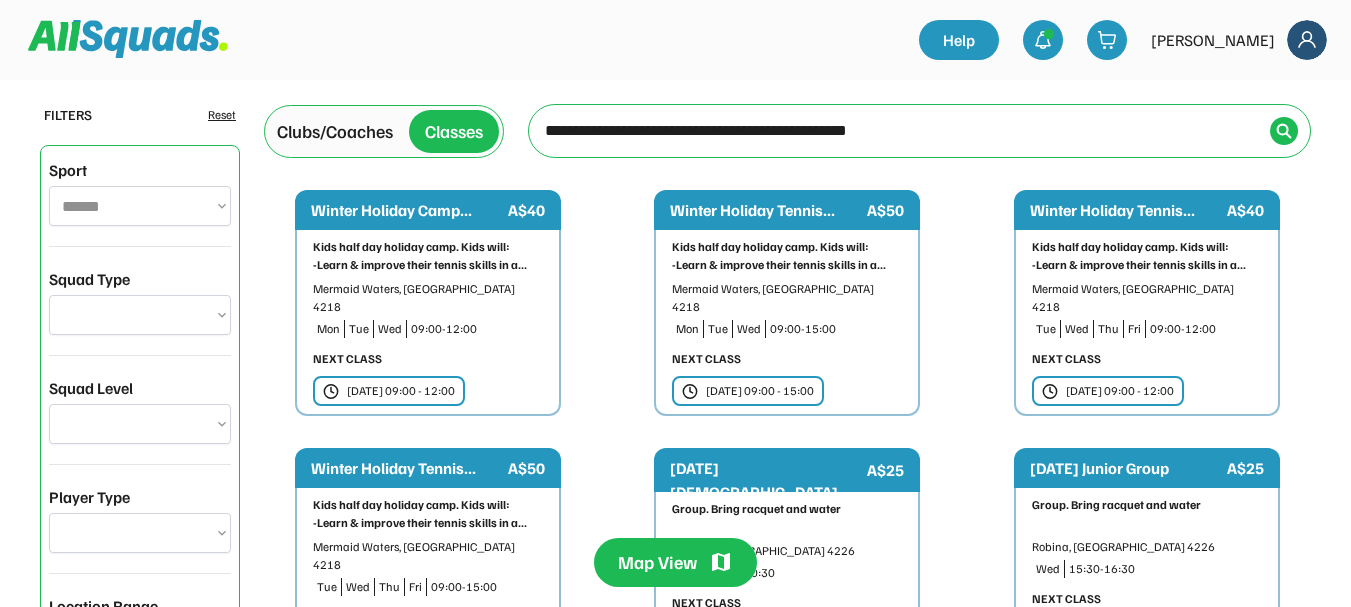 click on "**********" at bounding box center [140, 206] 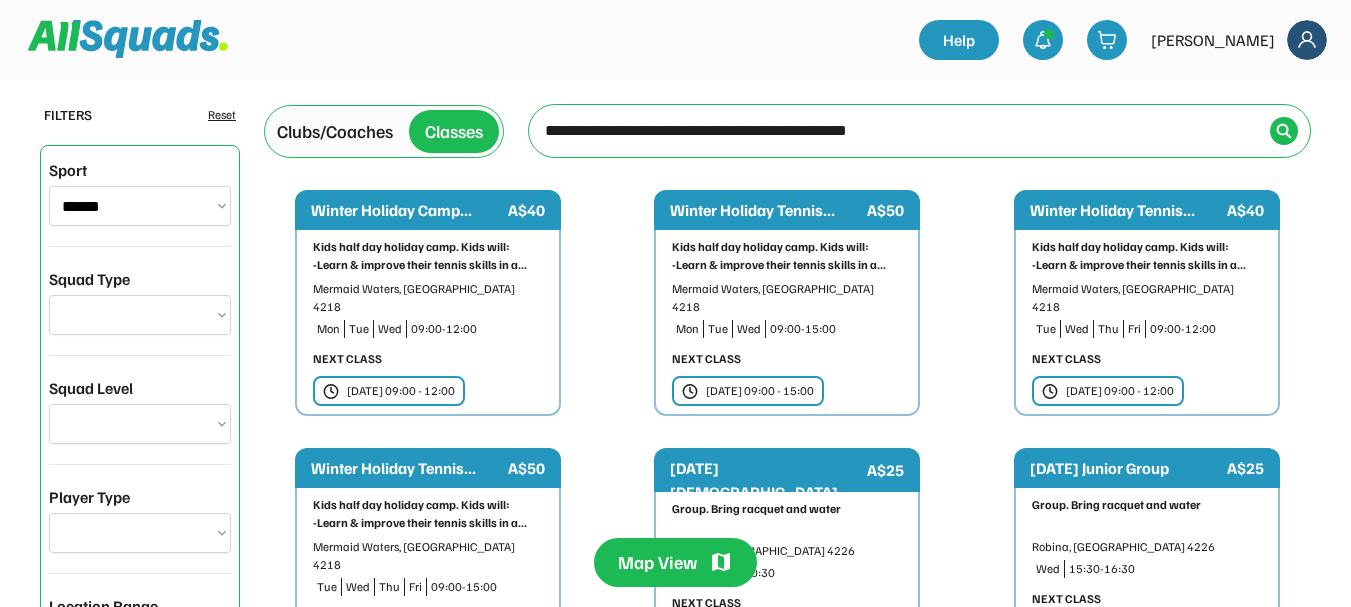 click on "**********" at bounding box center [140, 315] 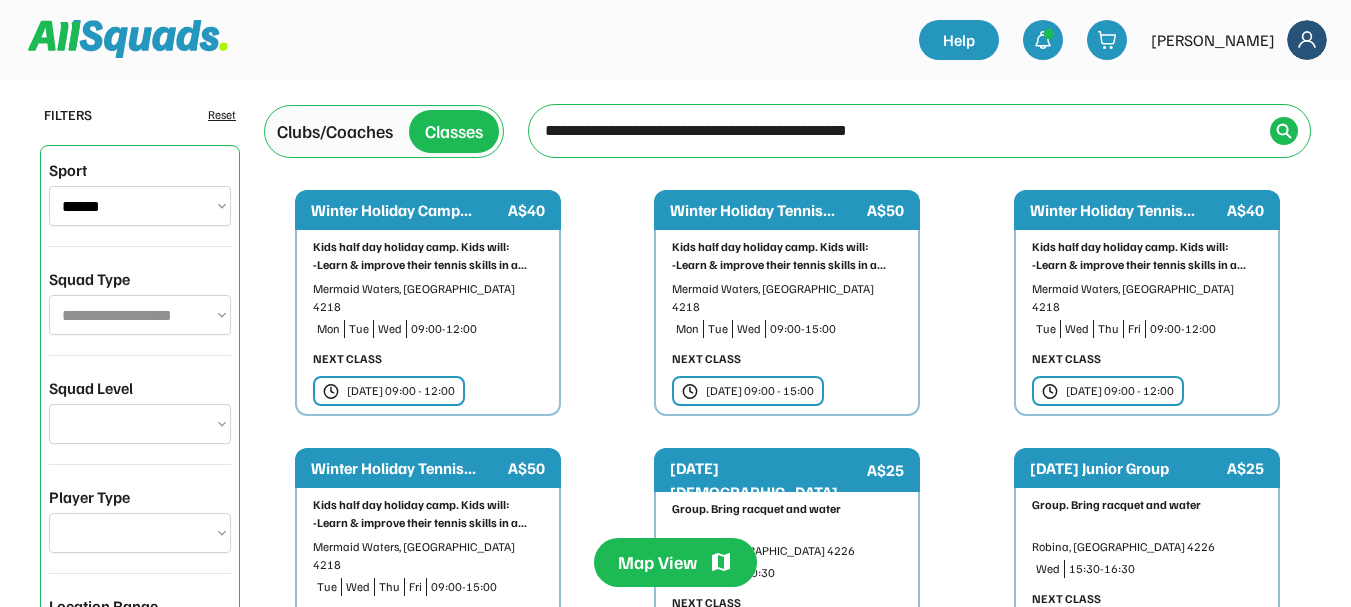 click on "**********" at bounding box center [140, 315] 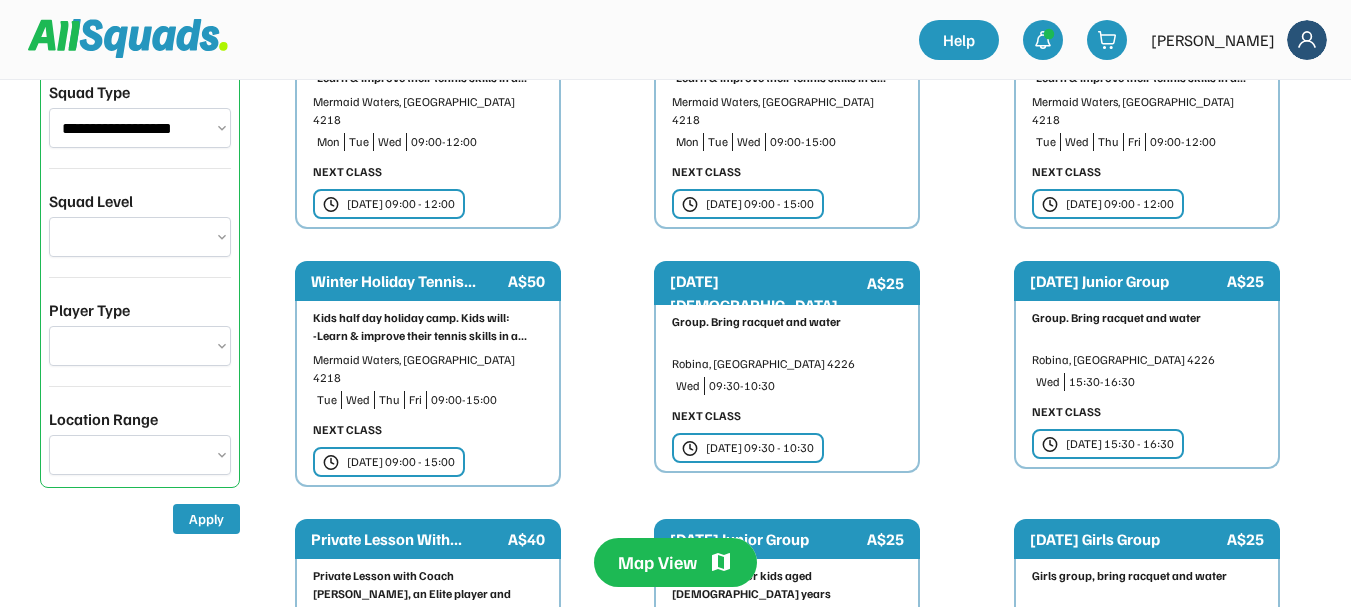 scroll, scrollTop: 200, scrollLeft: 0, axis: vertical 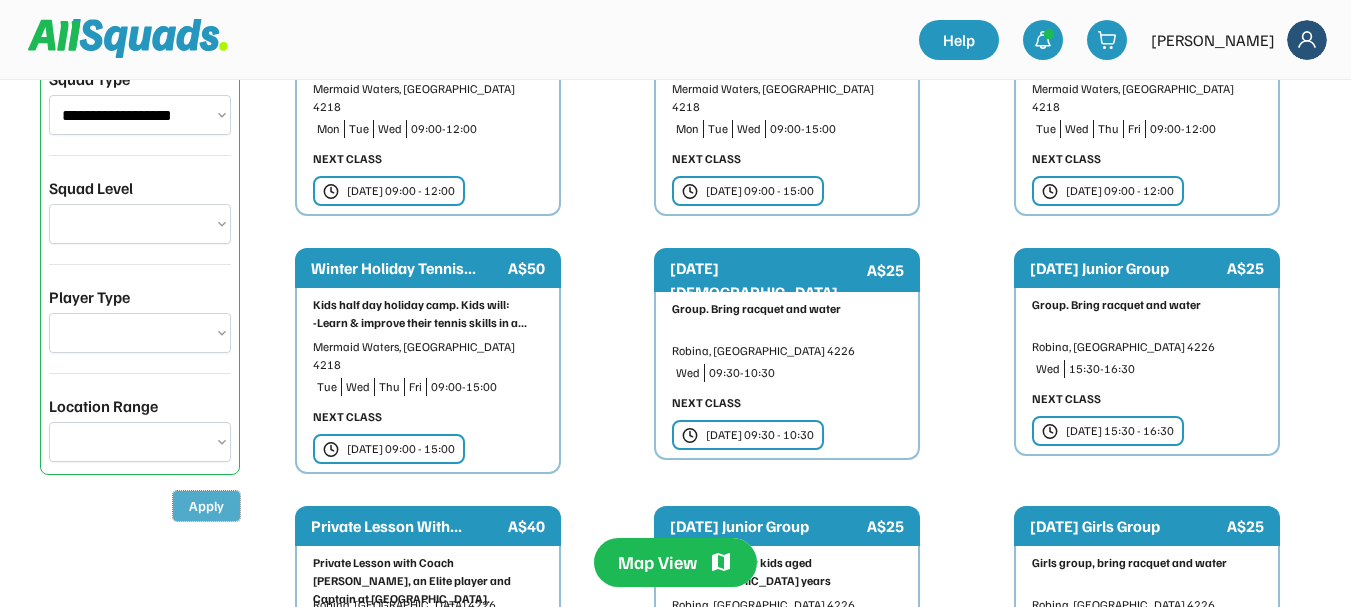 click on "Apply" at bounding box center (206, 506) 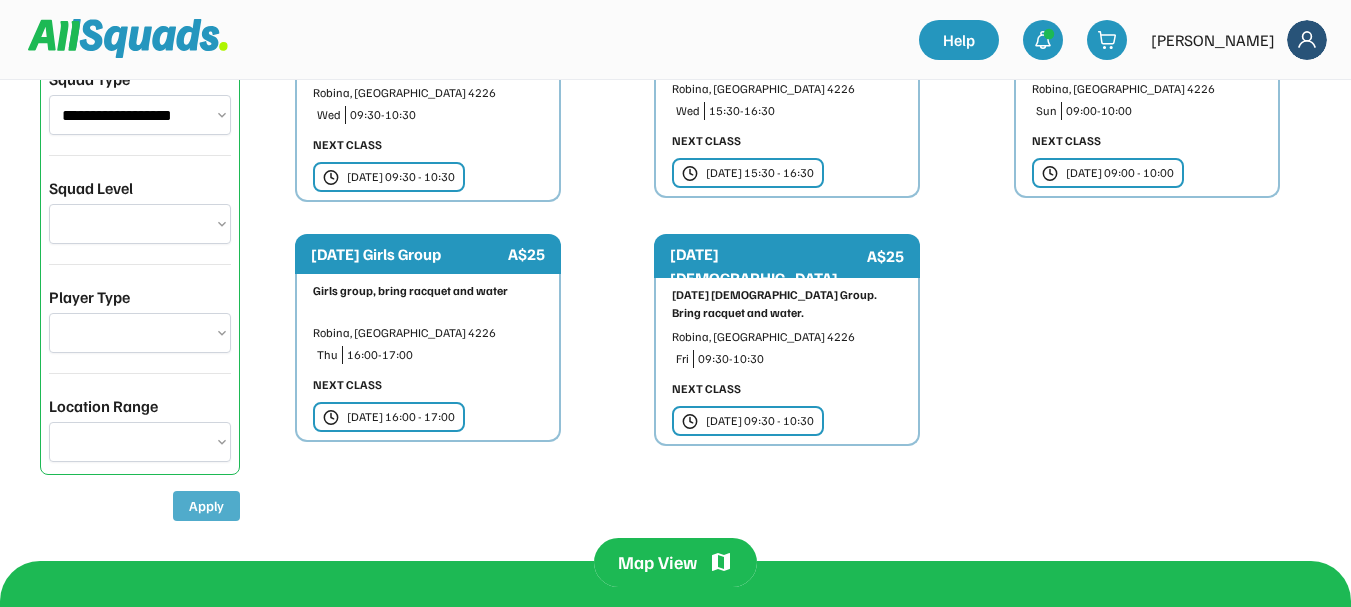 click on "Apply" at bounding box center (206, 506) 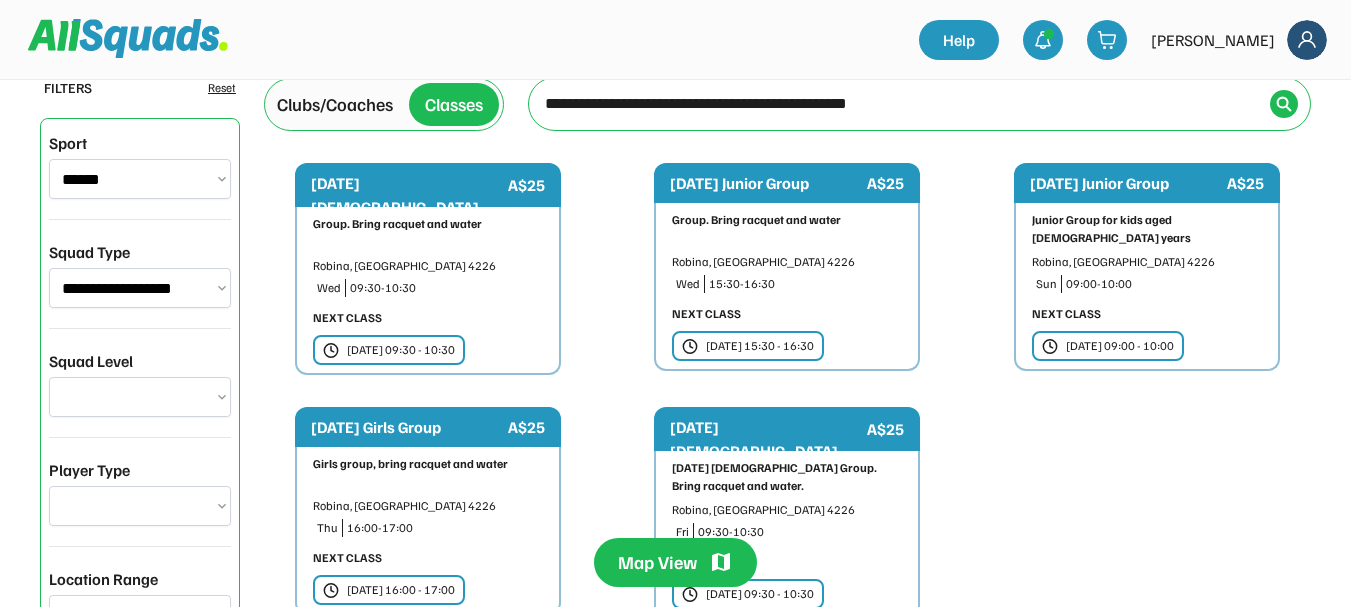 scroll, scrollTop: 0, scrollLeft: 0, axis: both 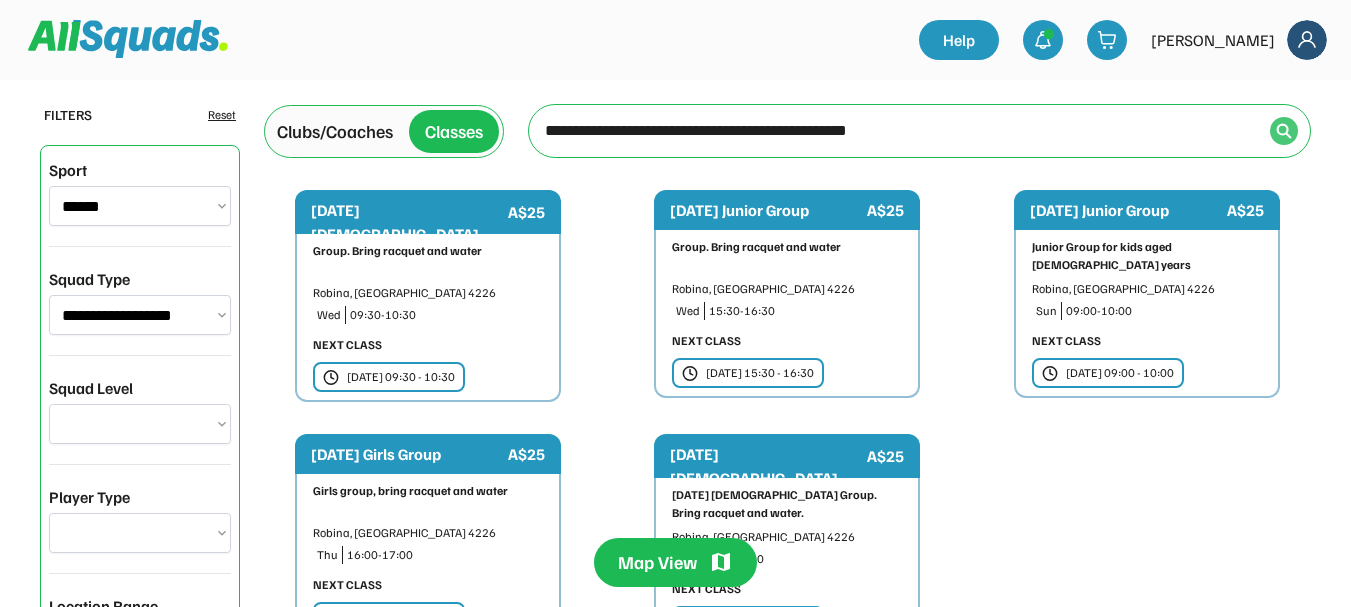 click at bounding box center (1284, 131) 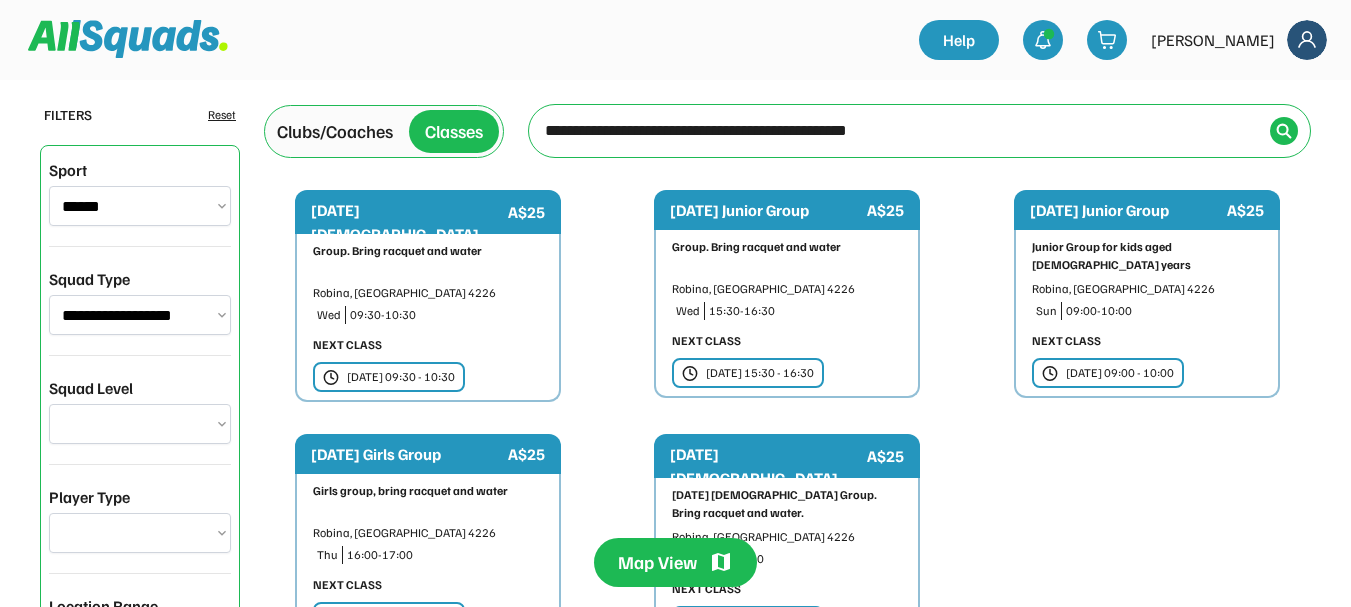 click on "**********" at bounding box center (140, 424) 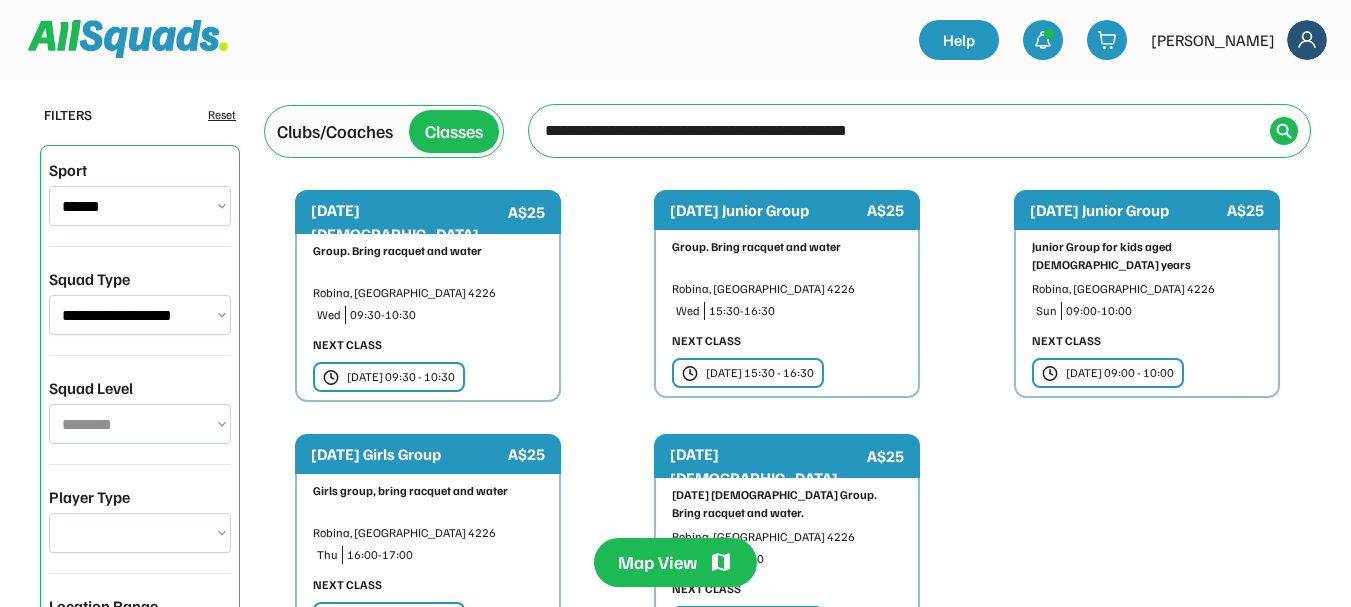 click on "**********" at bounding box center (140, 424) 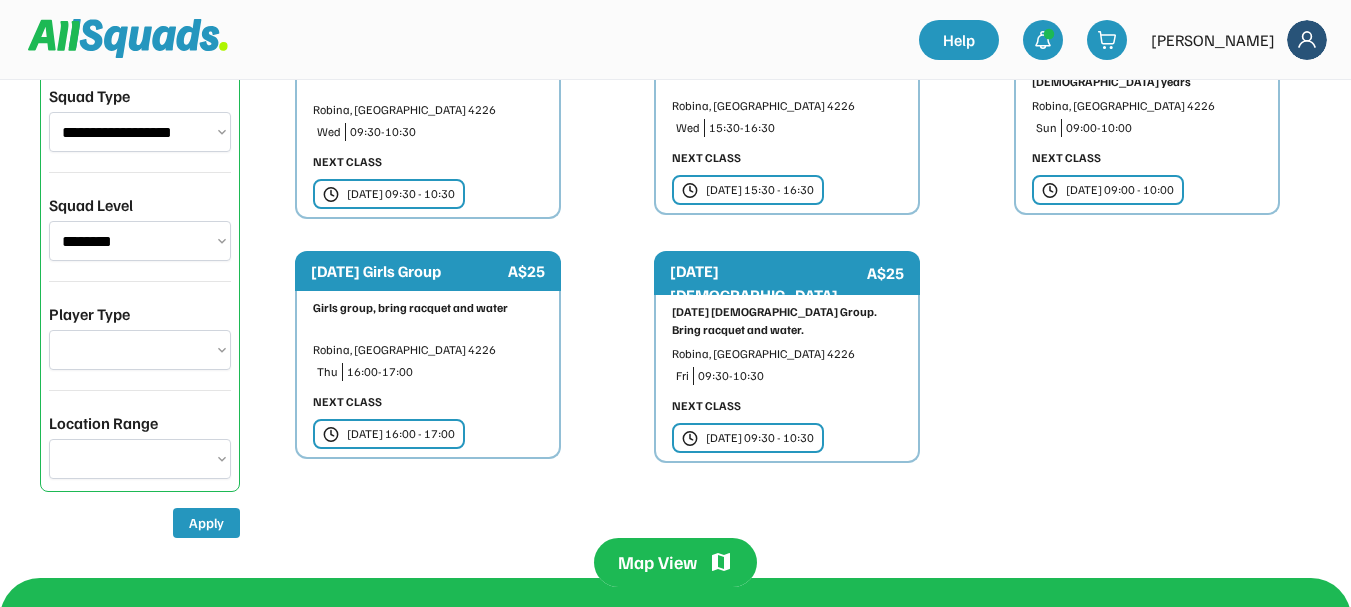 scroll, scrollTop: 200, scrollLeft: 0, axis: vertical 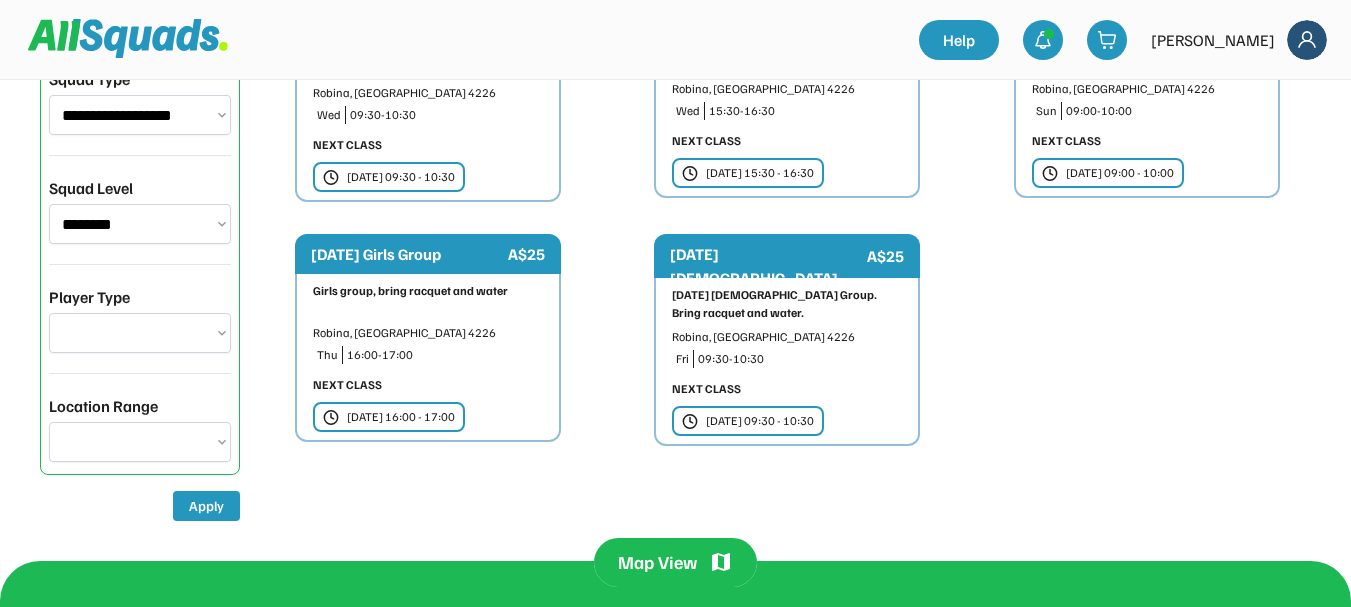 click on "**********" at bounding box center (140, 333) 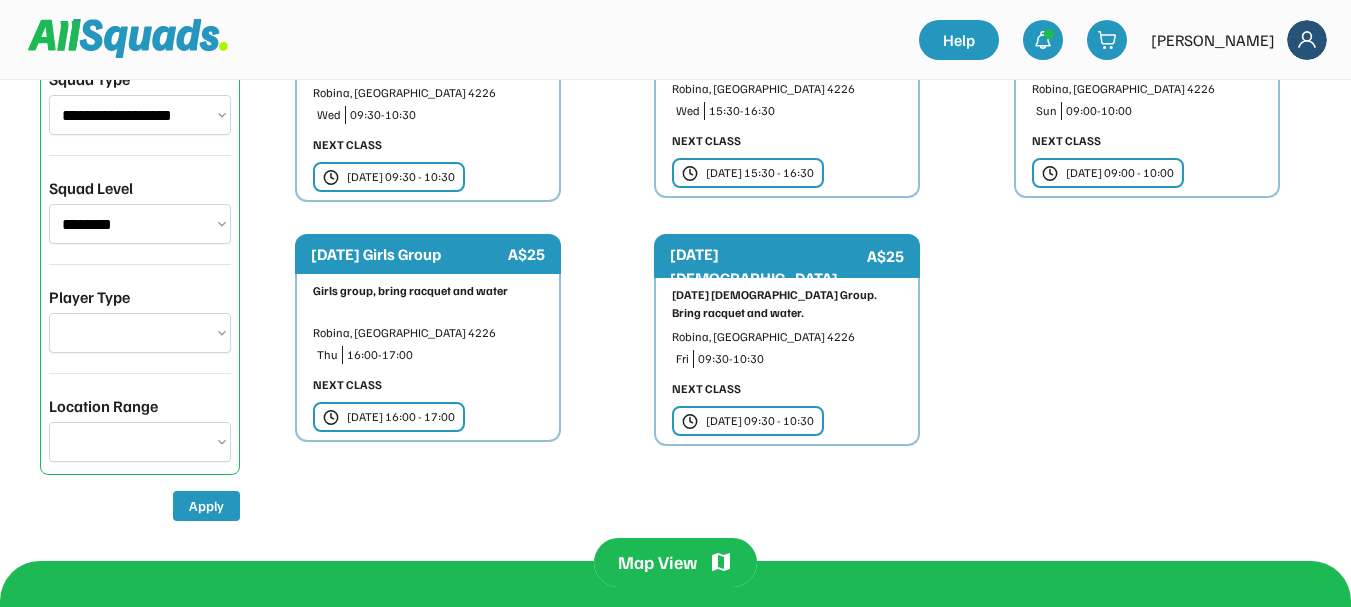 select on "*******" 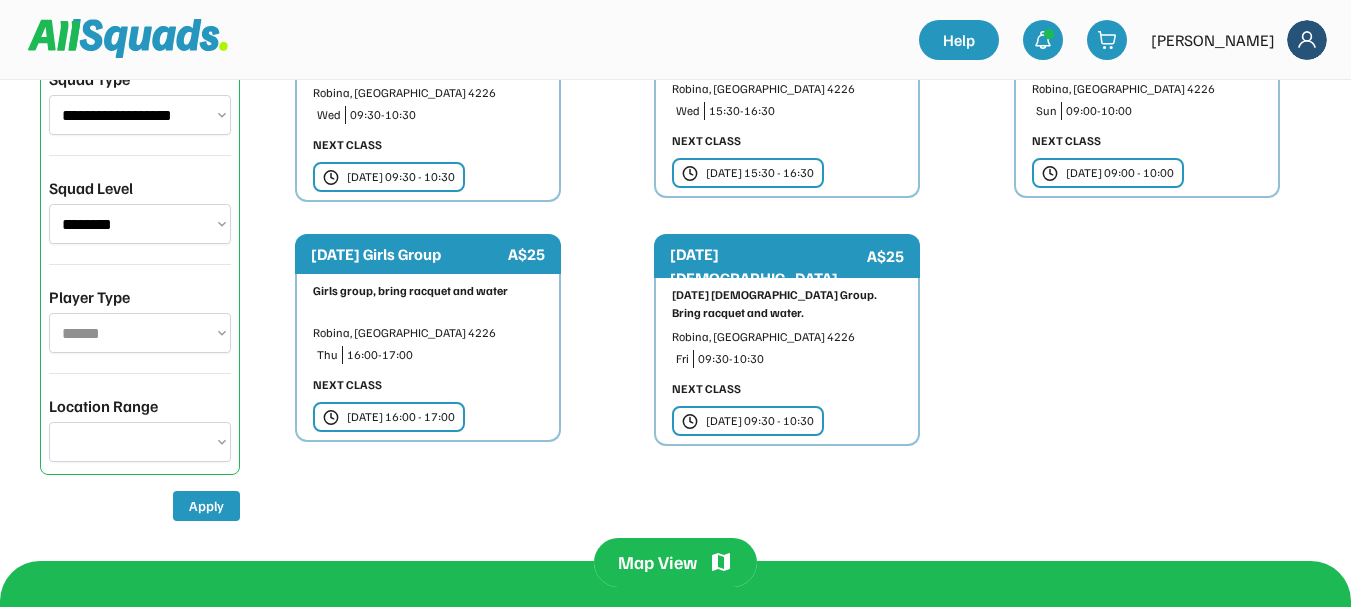 click on "**********" at bounding box center (140, 333) 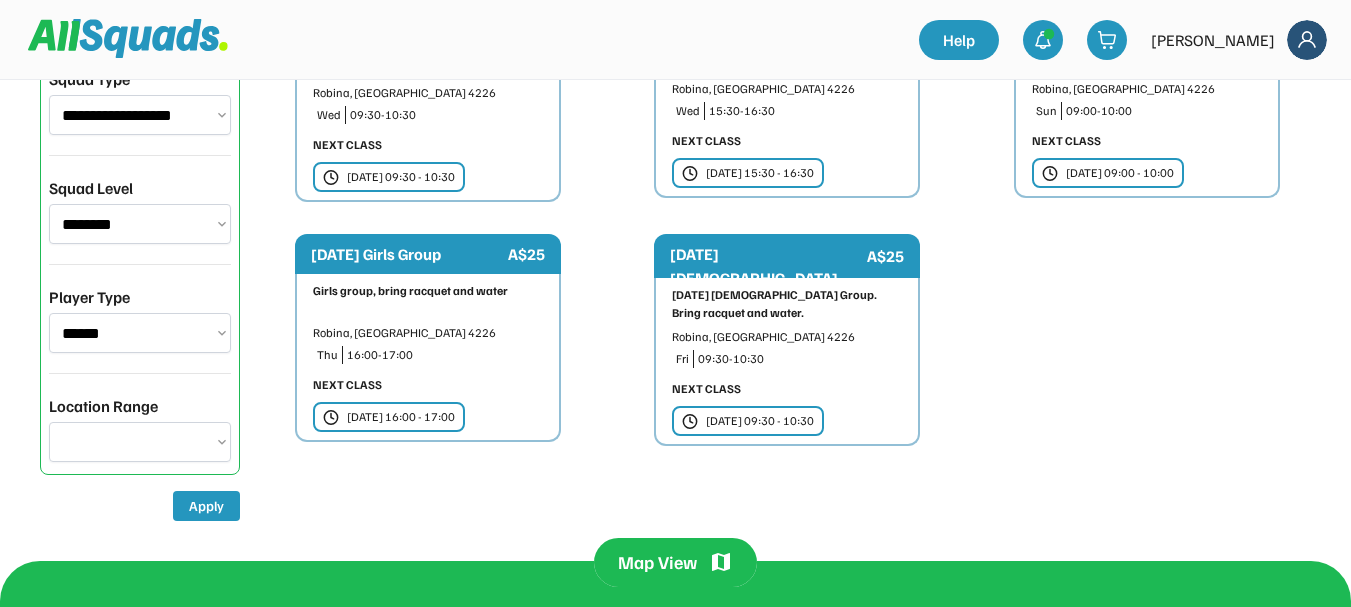 click on "*** *** **** **** **** *****" at bounding box center (140, 442) 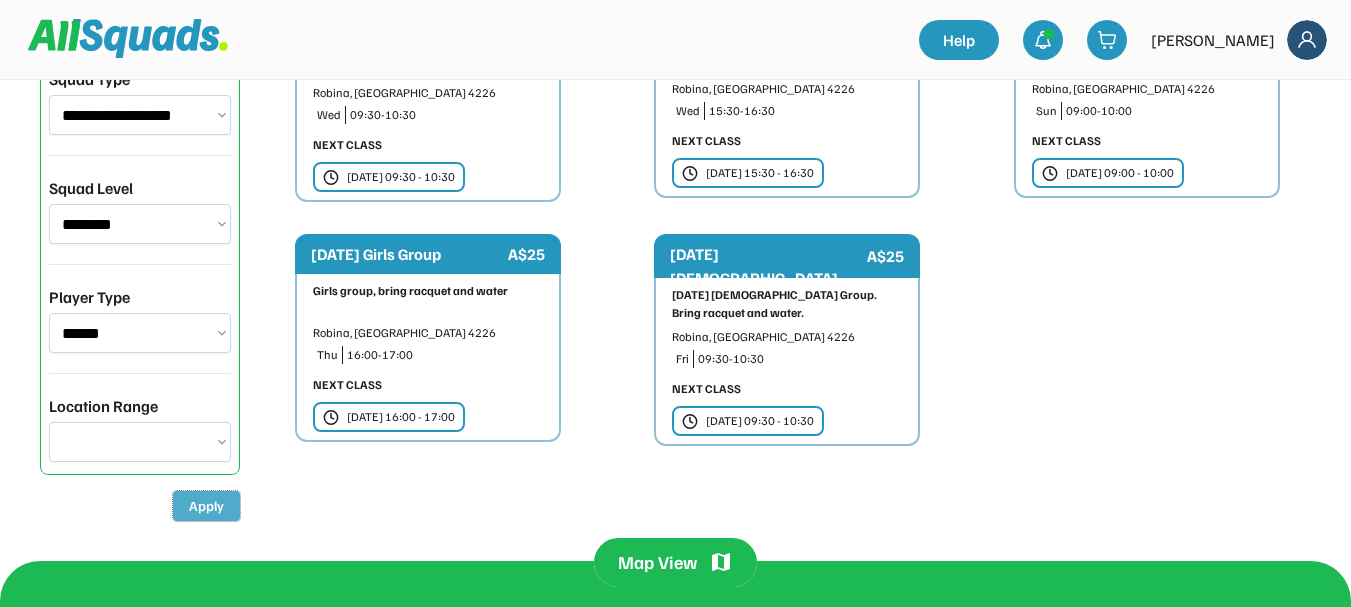 click on "Apply" at bounding box center (206, 506) 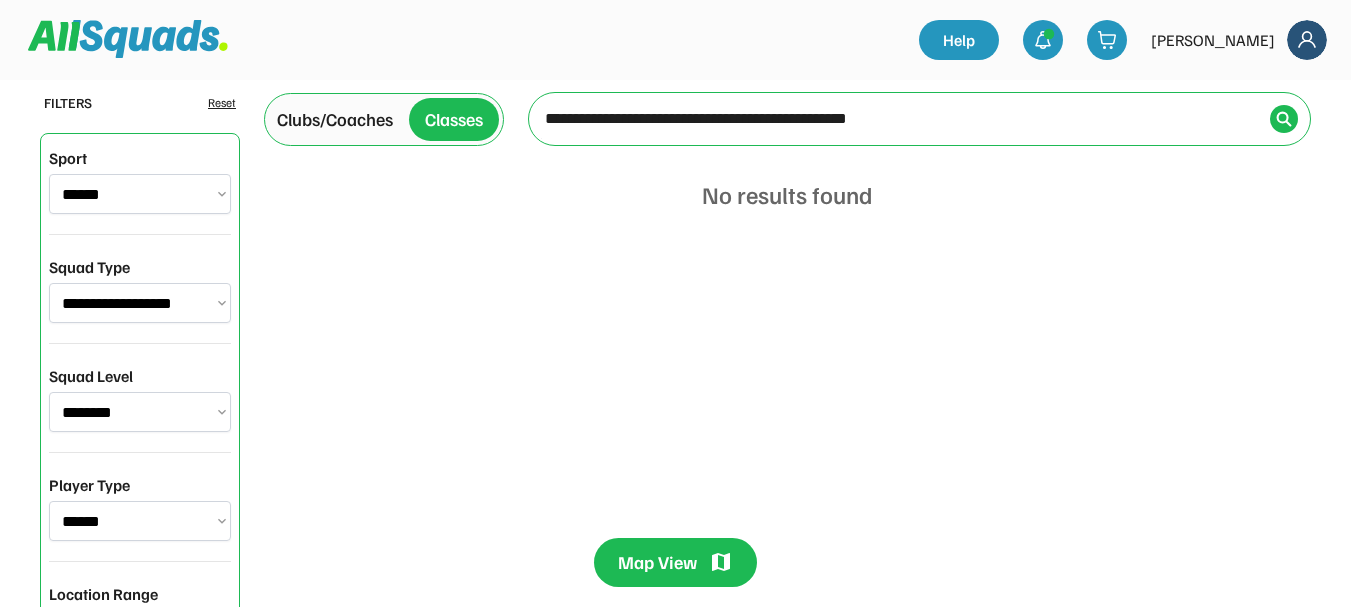 scroll, scrollTop: 0, scrollLeft: 0, axis: both 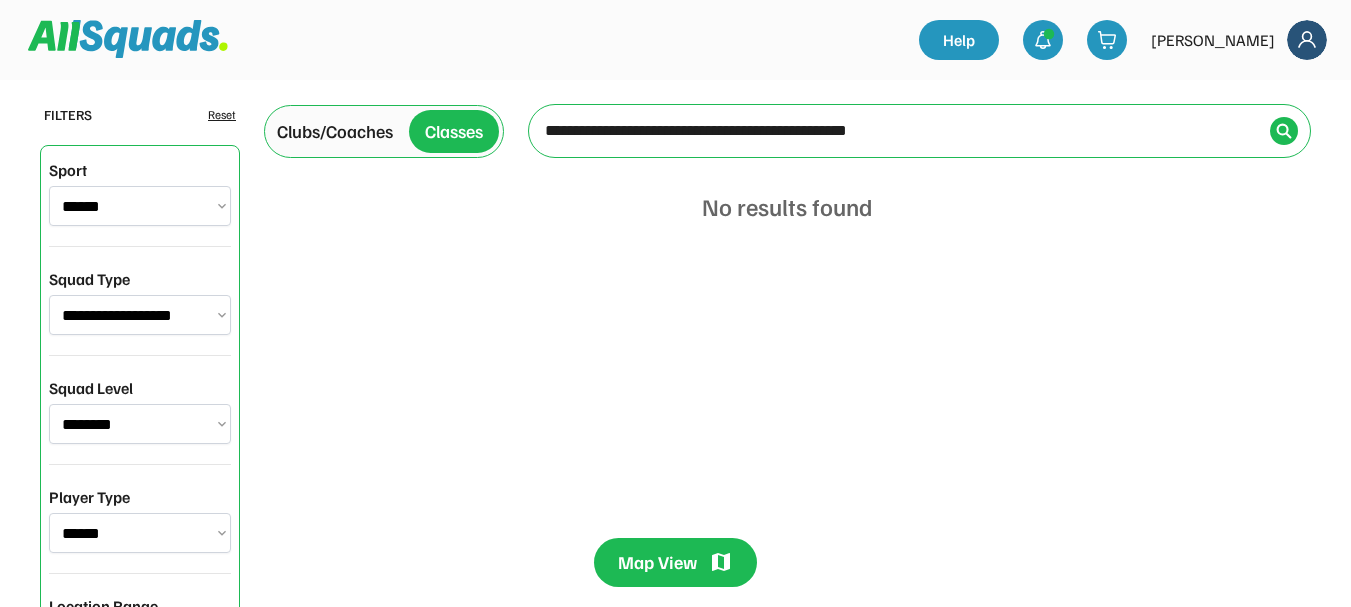 click on "Classes" at bounding box center [454, 131] 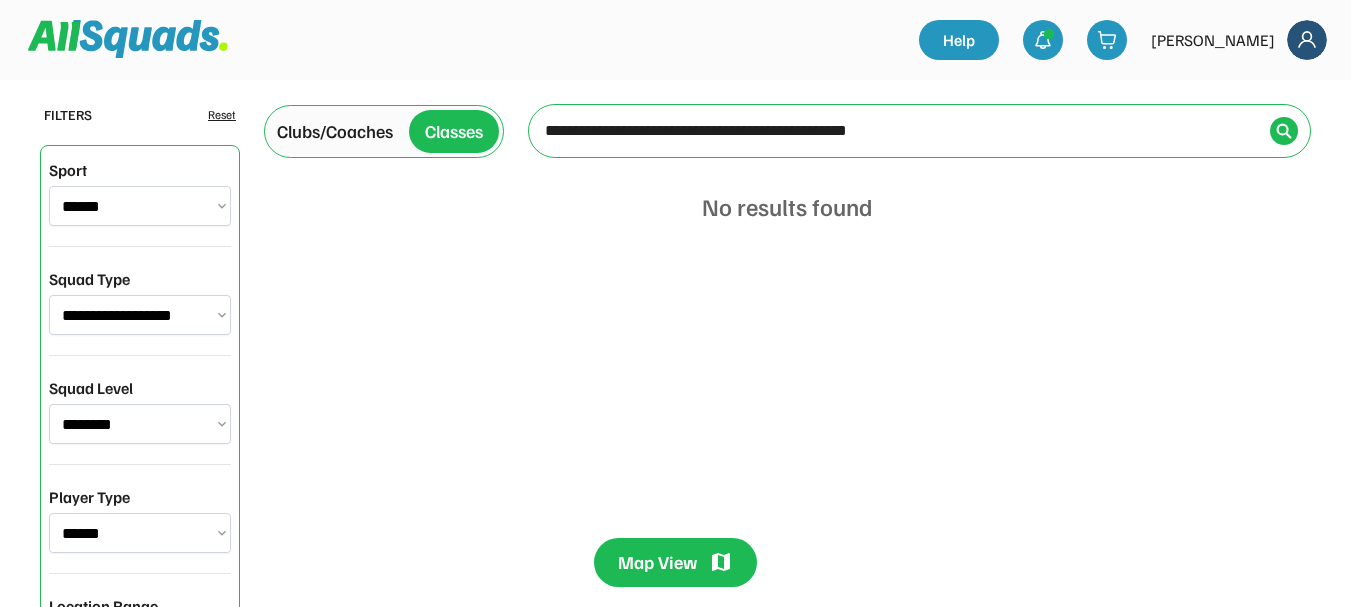click on "**********" at bounding box center [140, 206] 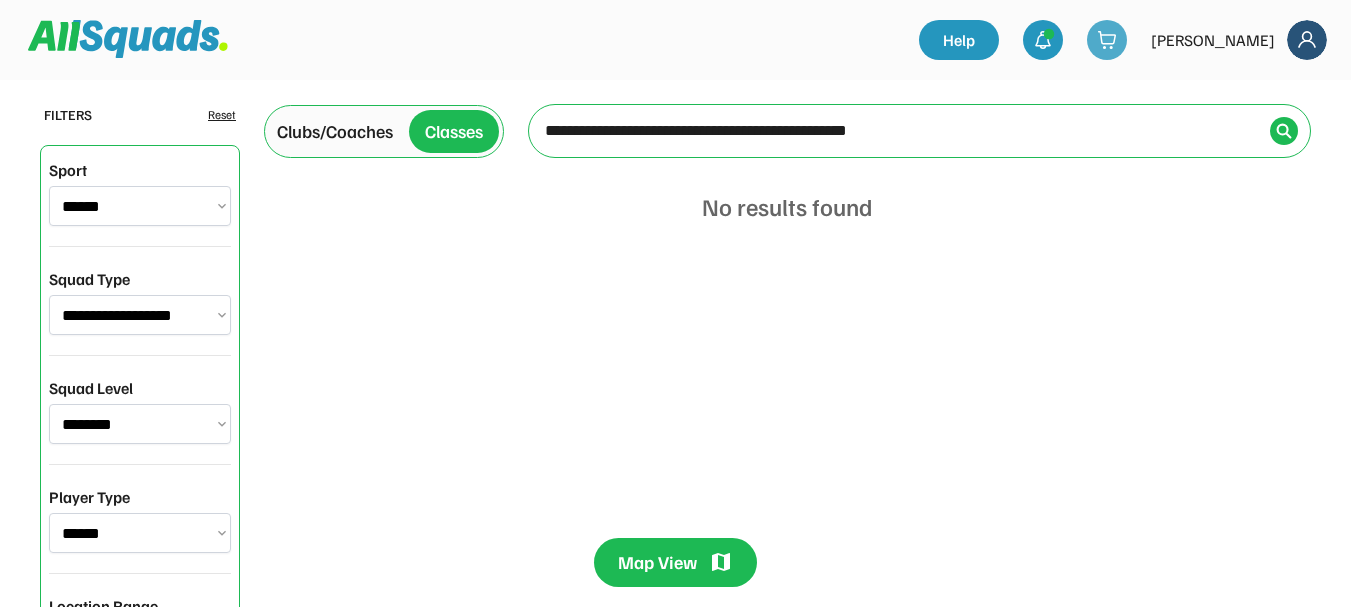 click at bounding box center [1107, 40] 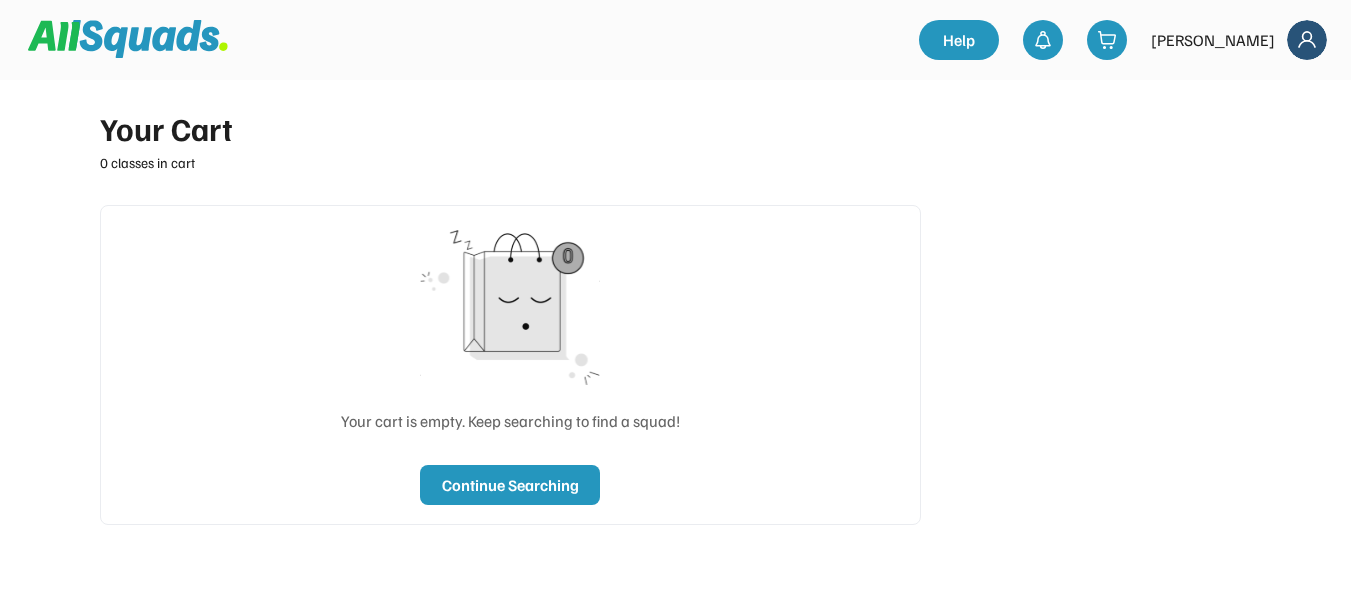 scroll, scrollTop: 0, scrollLeft: 0, axis: both 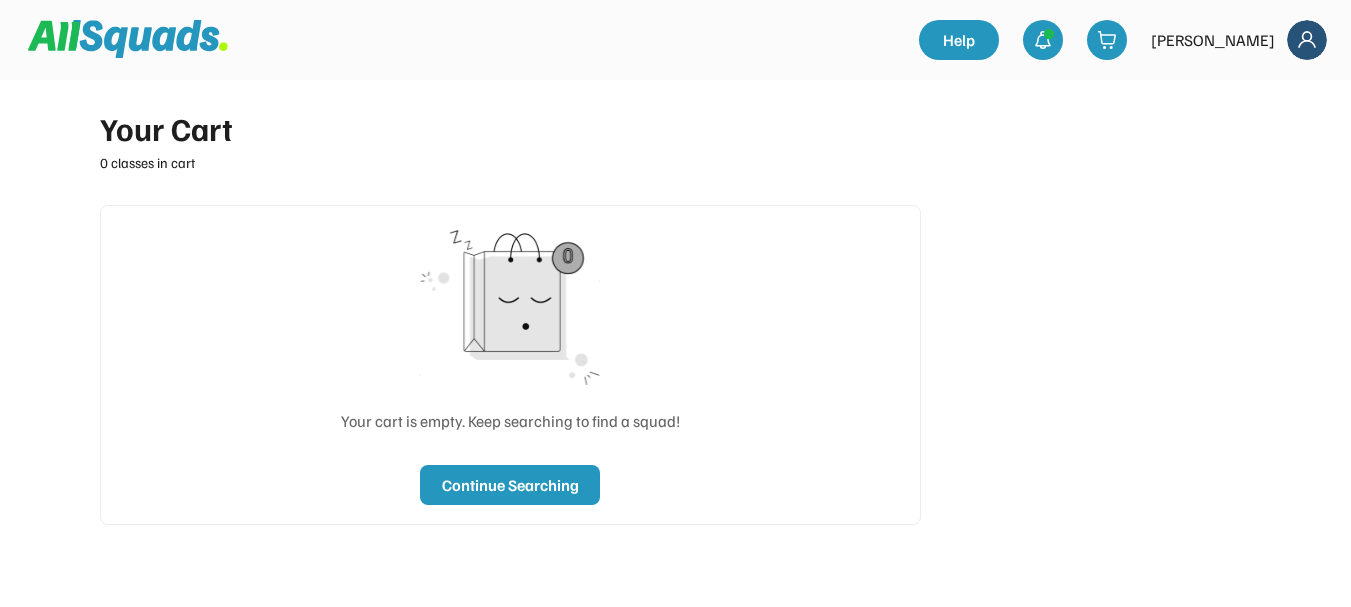 click at bounding box center [1307, 40] 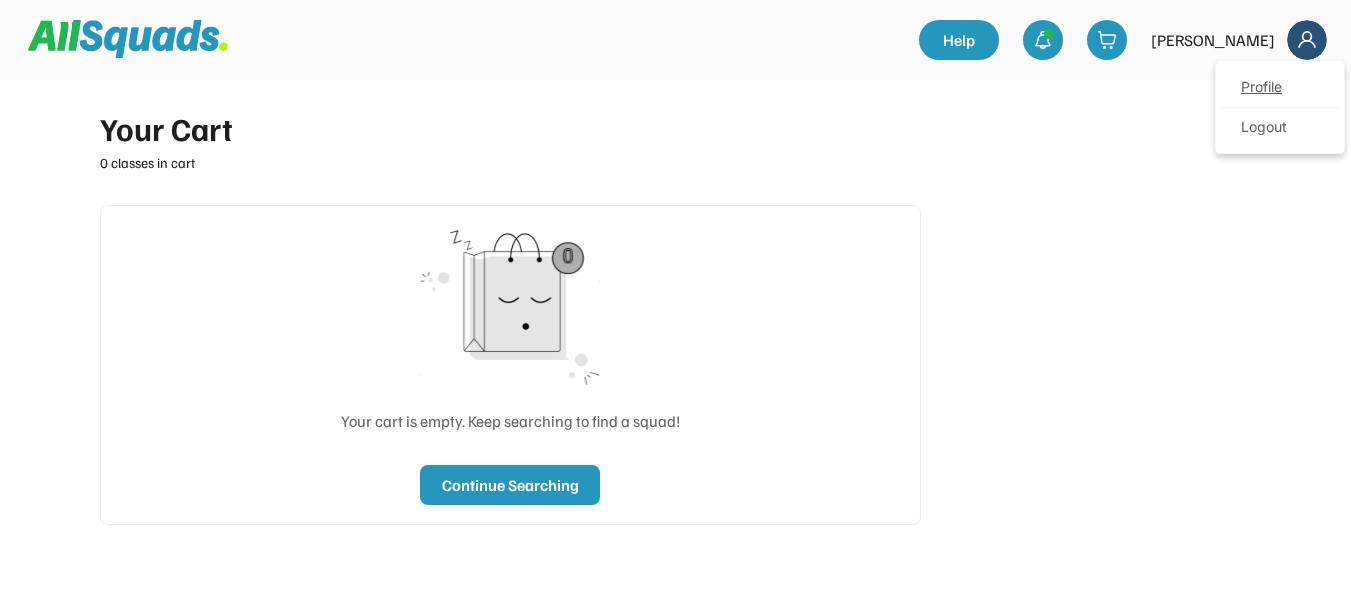 click on "Profile" at bounding box center [1280, 88] 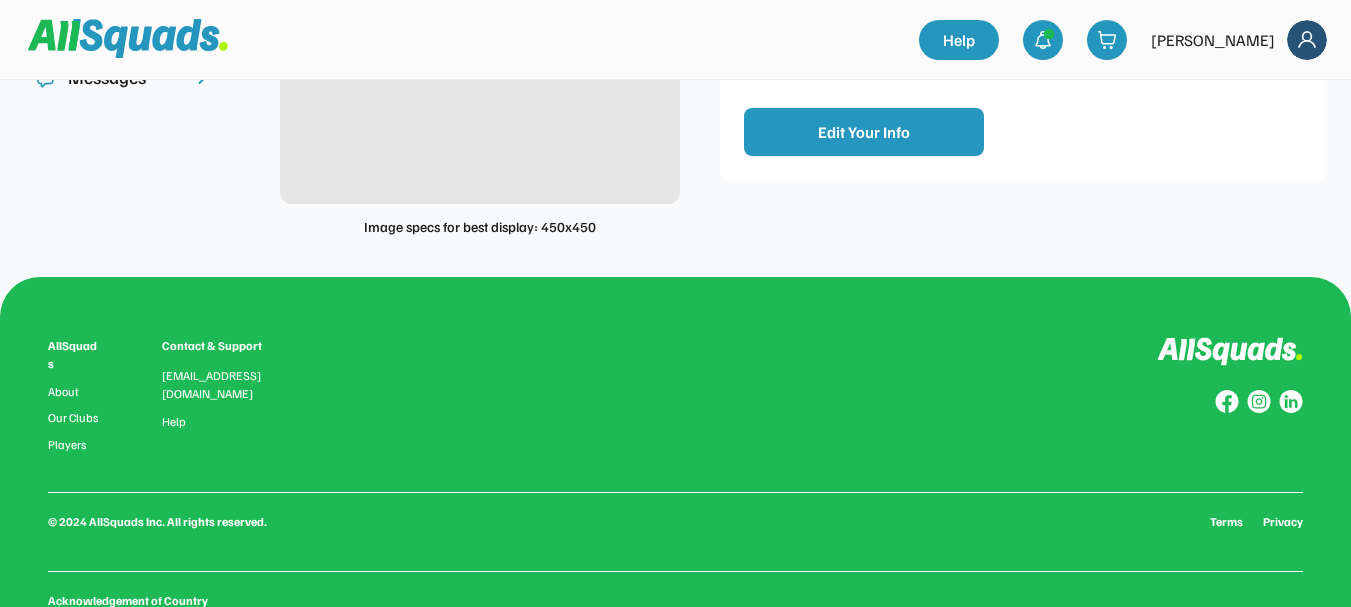 scroll, scrollTop: 0, scrollLeft: 0, axis: both 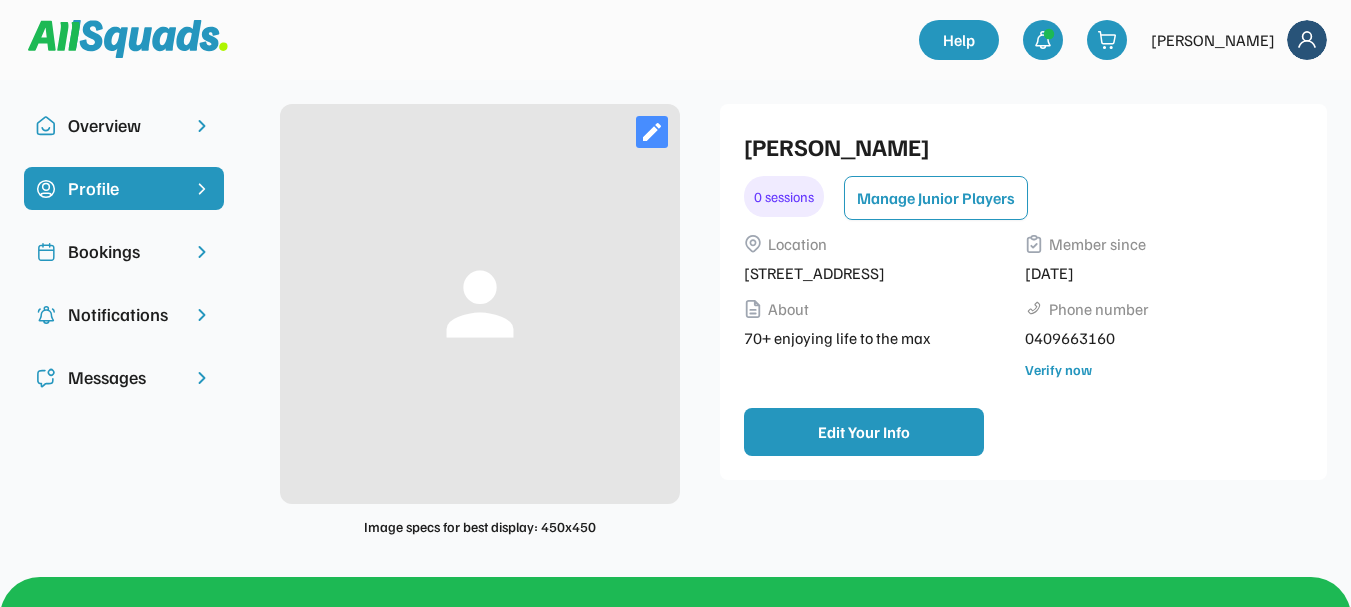 click on "Bookings" at bounding box center [124, 251] 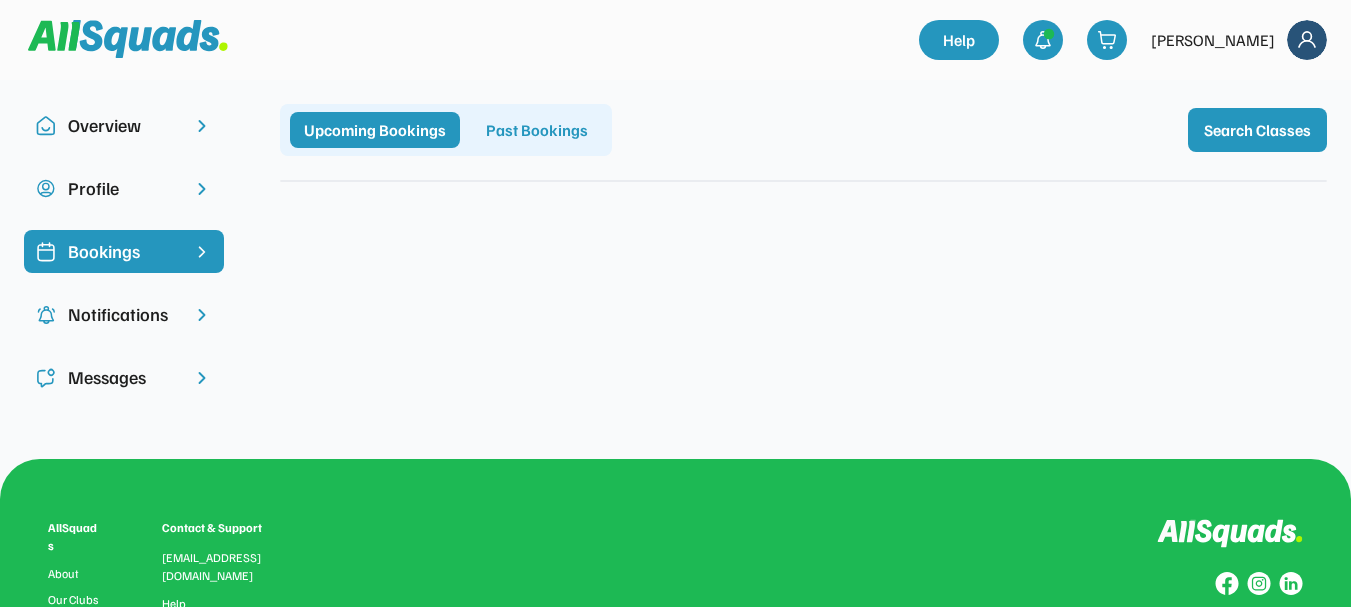 click on "Past Bookings" at bounding box center (537, 130) 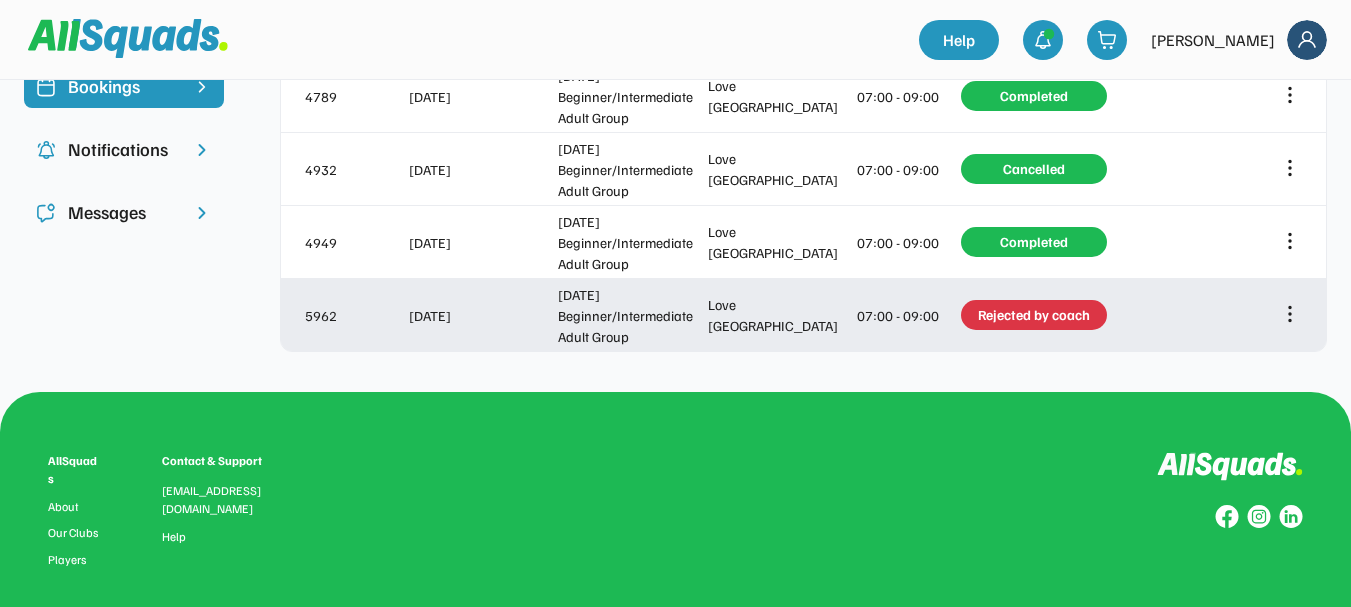 scroll, scrollTop: 200, scrollLeft: 0, axis: vertical 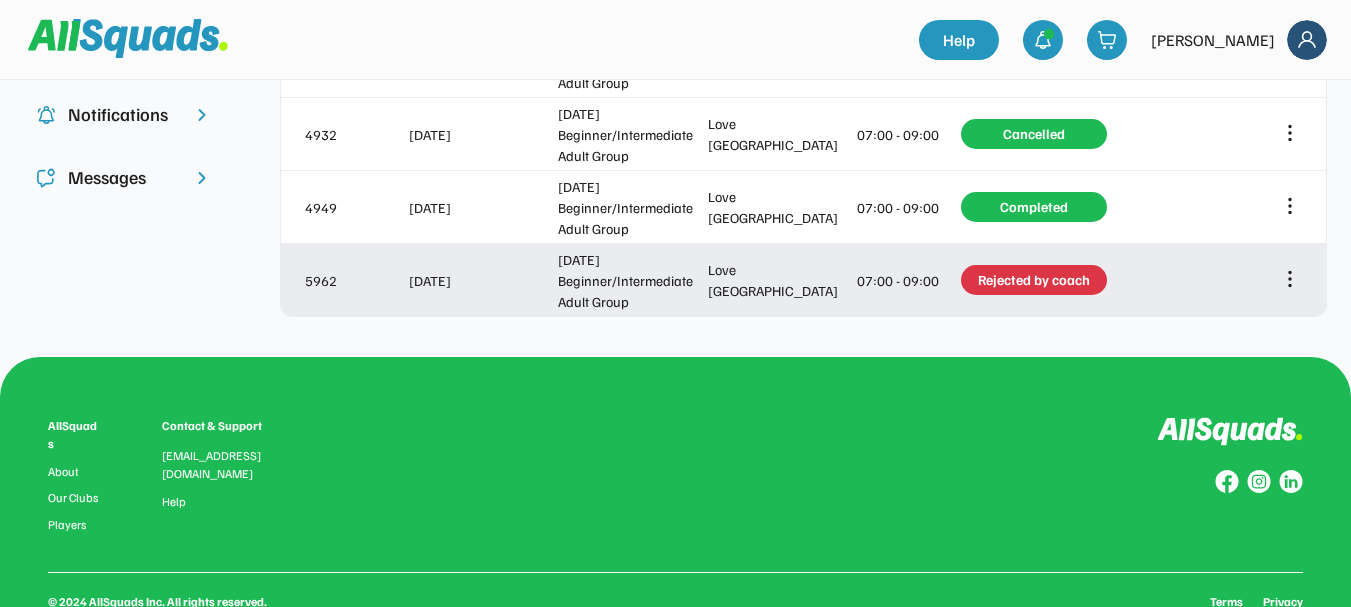 click 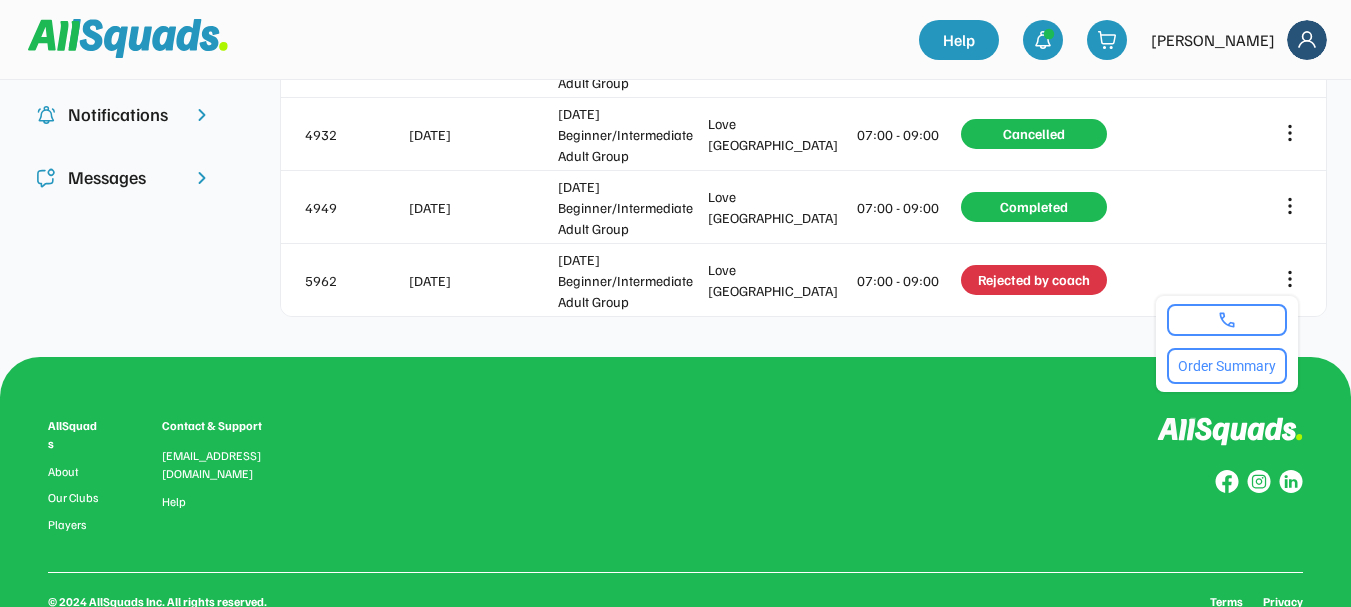 click on "Overview Profile Bookings Notifications Messages person Image specs for best display: 450x450 Gary Field 0 sessions Manage Junior Players Facebook Twitter LinkedIn Share
Location 55 Rawlinna Dr, Mermaid Waters QLD 4218, Australia Member since March 21, 2025 About 70+ enjoying life to the max Phone number 0409663160 Verify now Edit Your Info Upcoming Bookings
Past Bookings Search Classes ID Date Squad Coach/Club Time Status Chat 4789 May 2, 2025 Friday Beginner/Intermediate Adult Group Love Tennis Pizzey Park 07:00 - 09:00 Completed Contact coach  Group Chat 4932 May 9, 2025 Friday Beginner/Intermediate Adult Group Love Tennis Pizzey Park 07:00 - 09:00 Cancelled Contact coach  Group Chat 4949 May 16, 2025 Friday Beginner/Intermediate Adult Group Love Tennis Pizzey Park 07:00 - 09:00 Completed Contact coach  Group Chat 5962 Jun 27, 2025 Friday Beginner/Intermediate Adult Group Love Tennis Pizzey Park 07:00 - 09:00 Rejected by coach Contact coach  Group Chat" 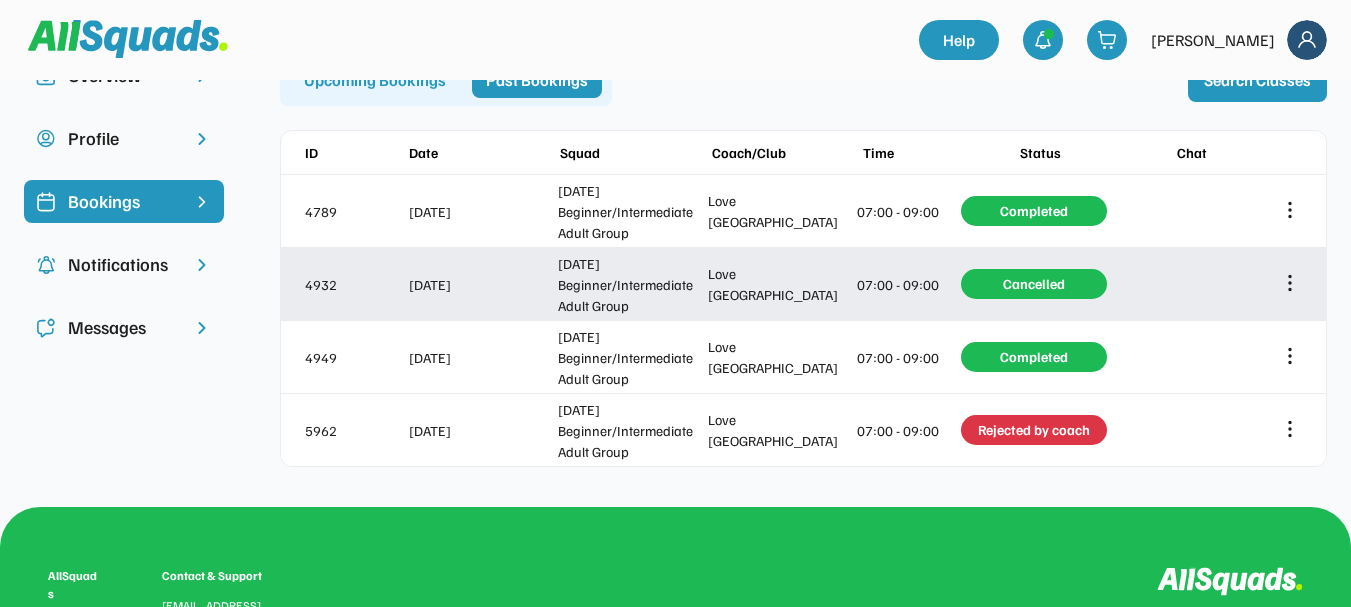 scroll, scrollTop: 0, scrollLeft: 0, axis: both 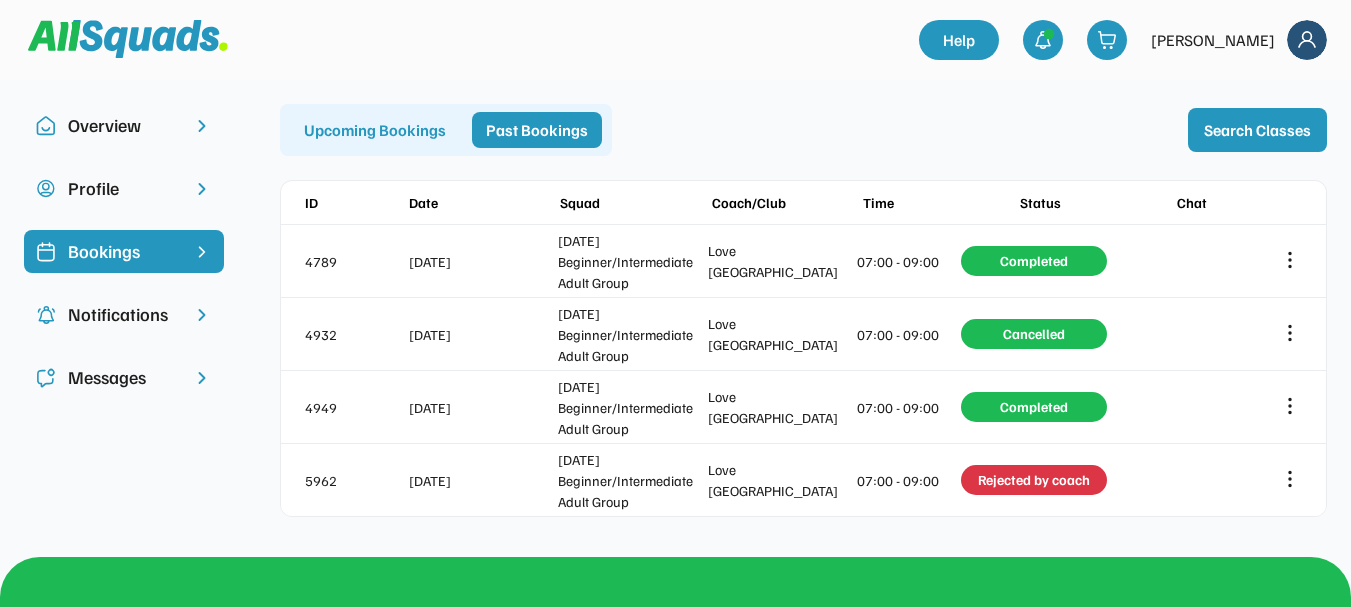 click on "Upcoming Bookings" at bounding box center [375, 130] 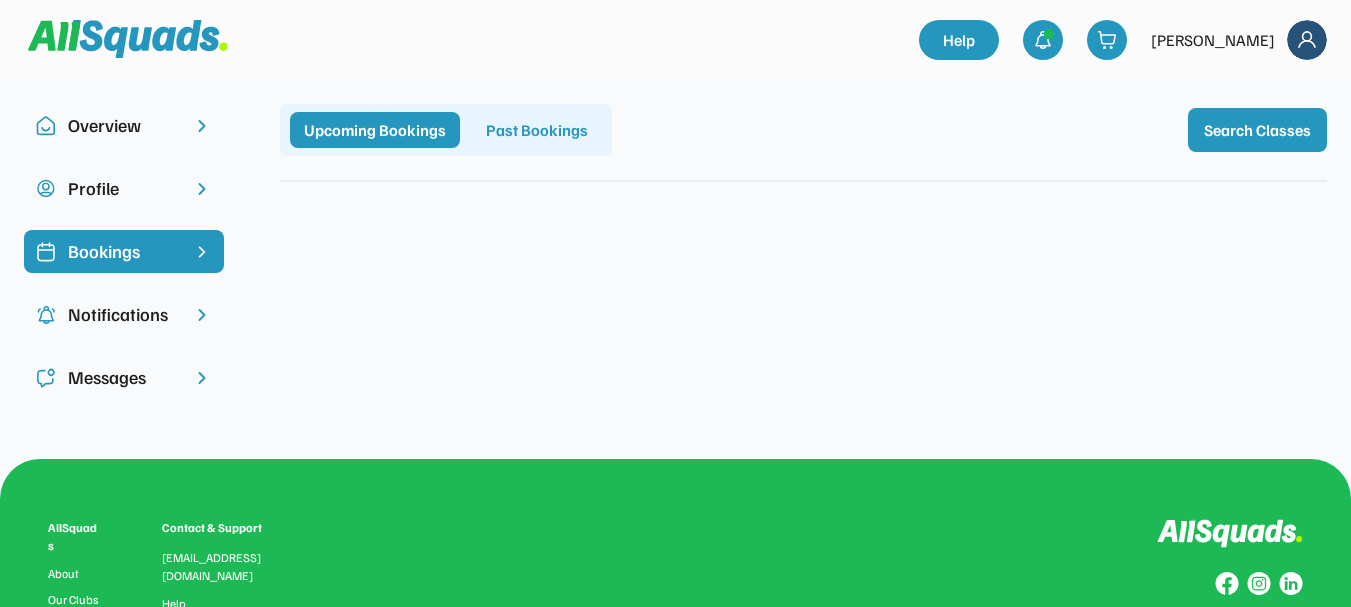 click on "Overview" at bounding box center (124, 125) 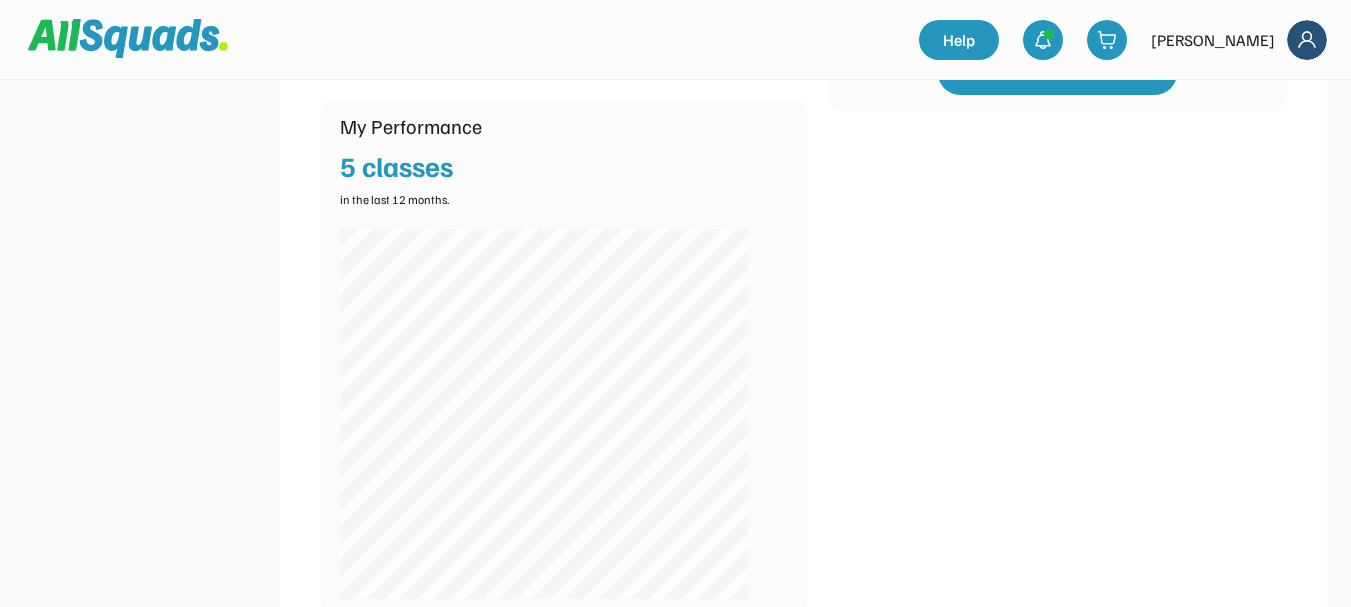 scroll, scrollTop: 0, scrollLeft: 0, axis: both 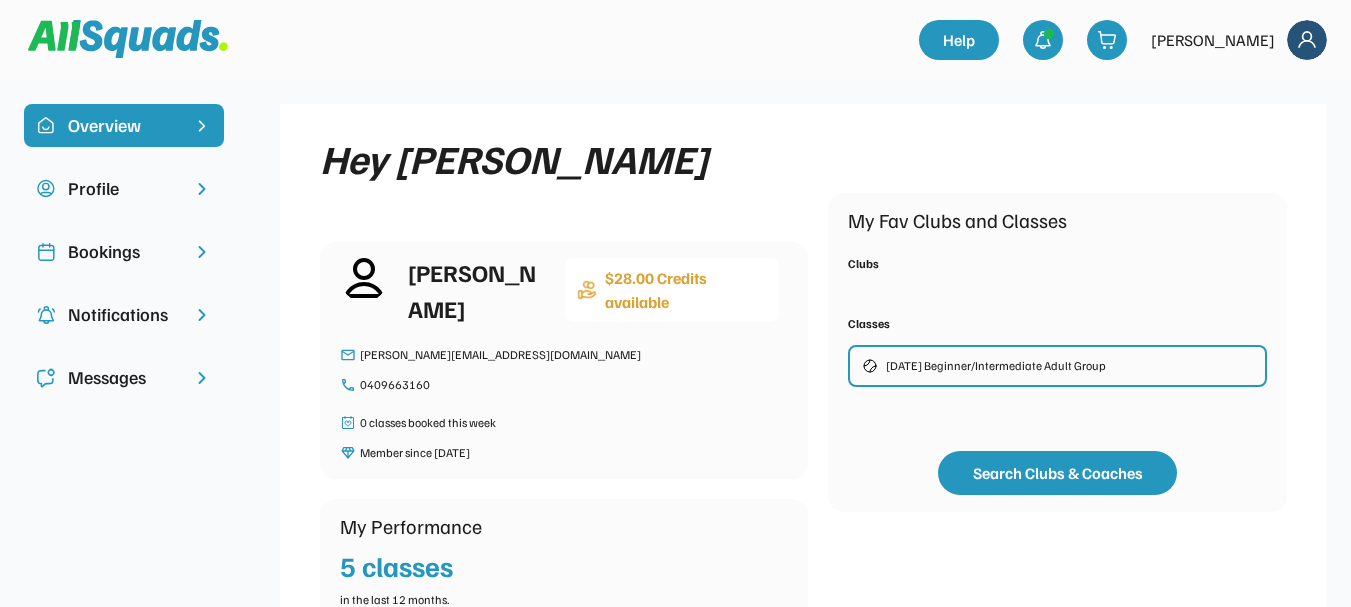 click on "Bookings" at bounding box center [124, 251] 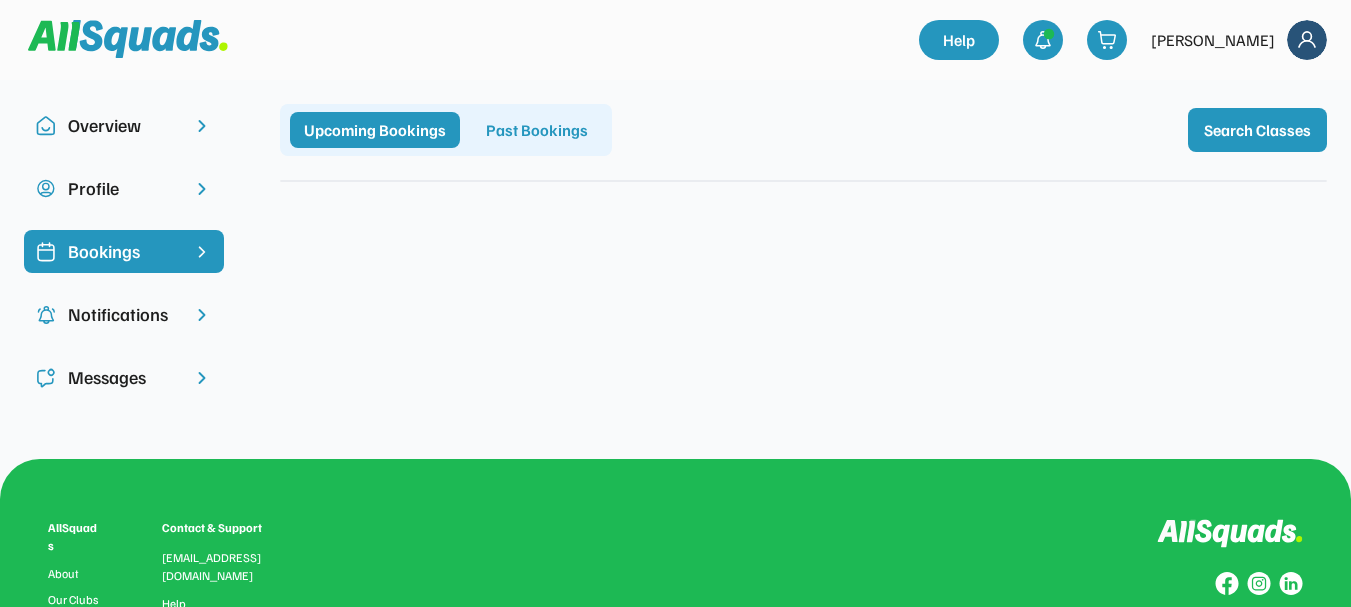 click on "Notifications" at bounding box center (124, 314) 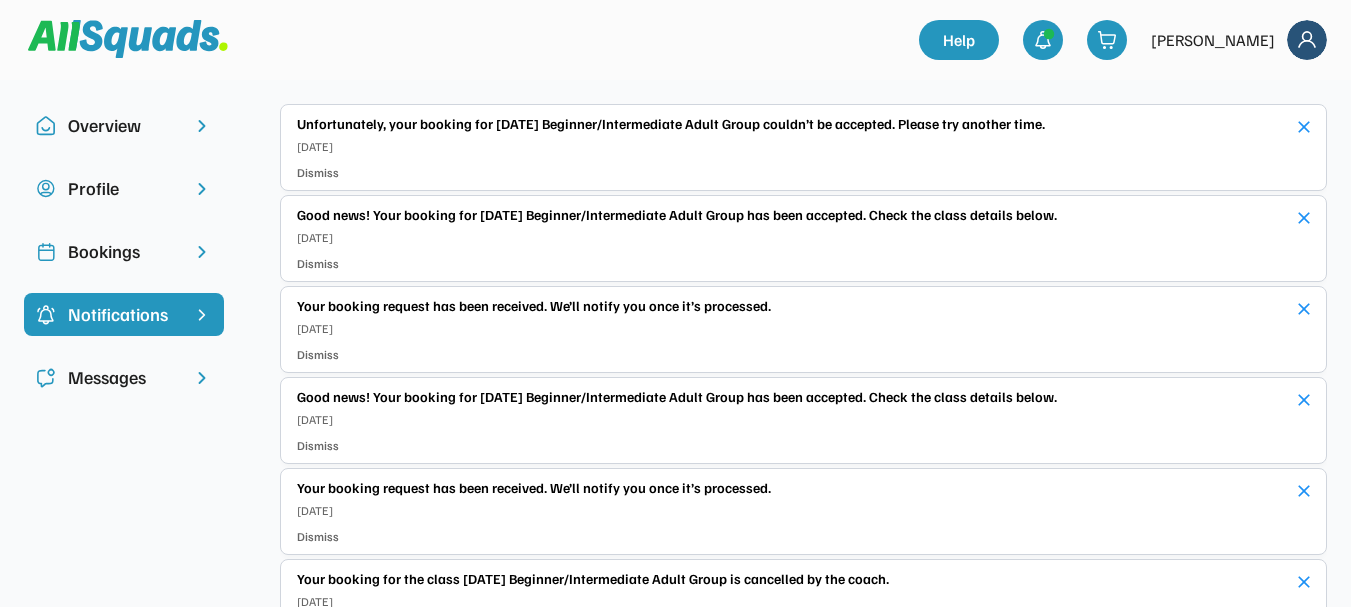 click on "Overview" at bounding box center [124, 125] 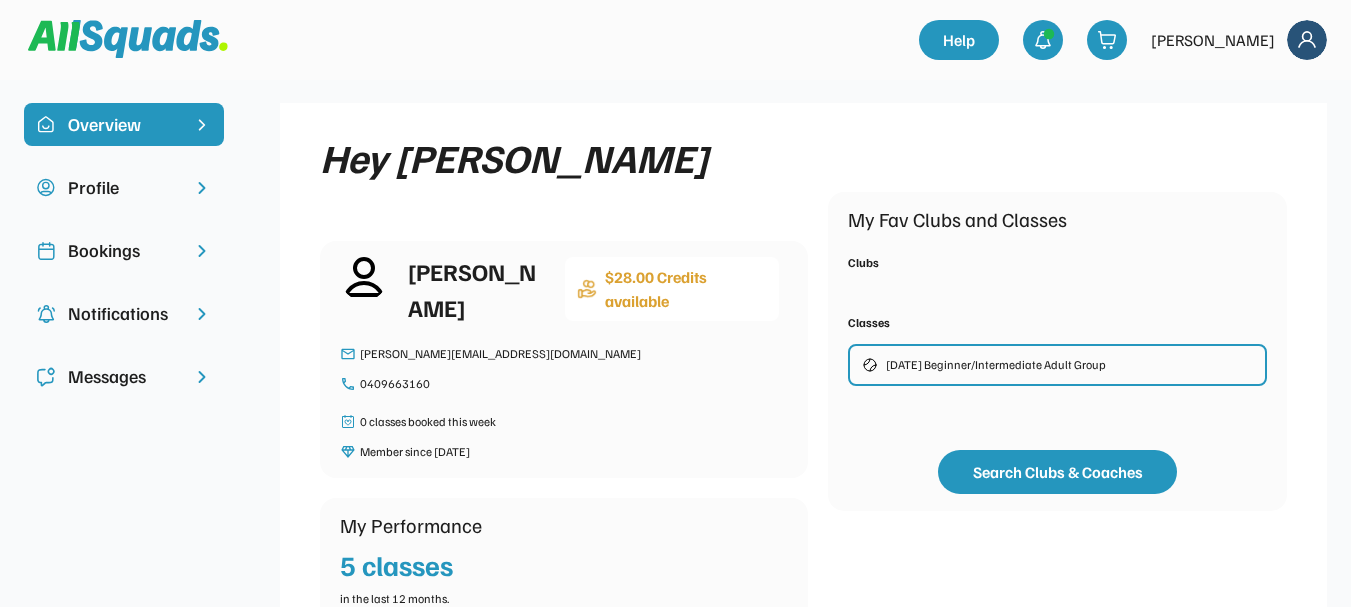 scroll, scrollTop: 0, scrollLeft: 0, axis: both 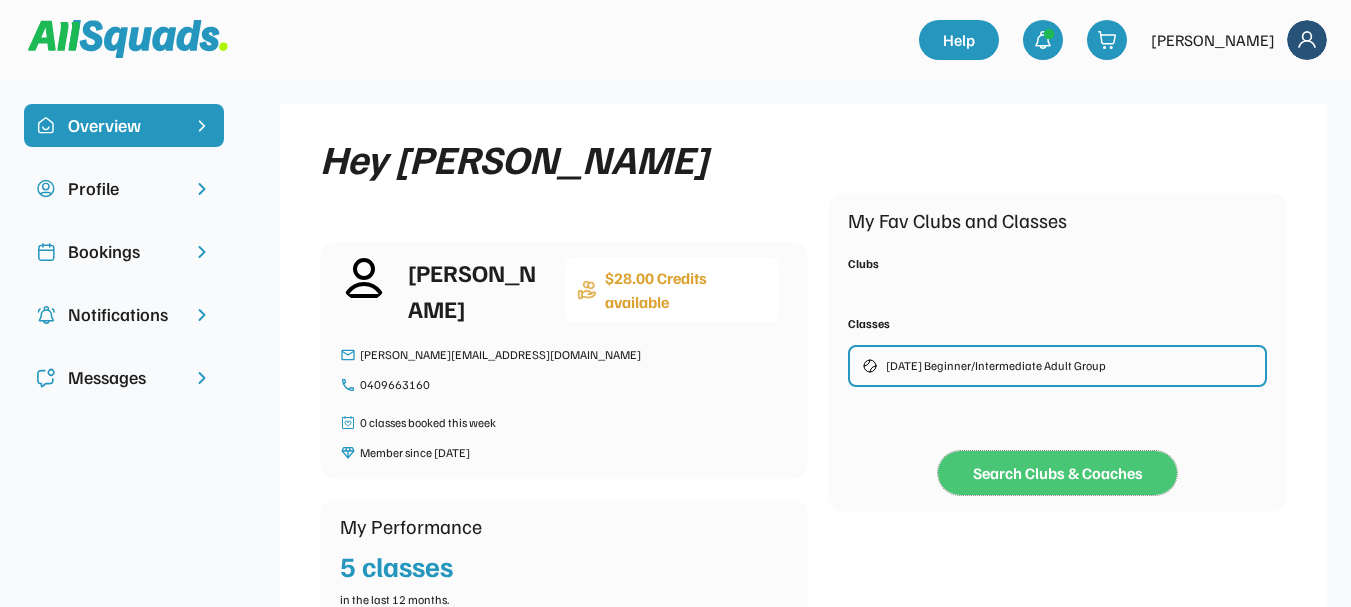 click on "Search Clubs & Coaches" at bounding box center (1057, 473) 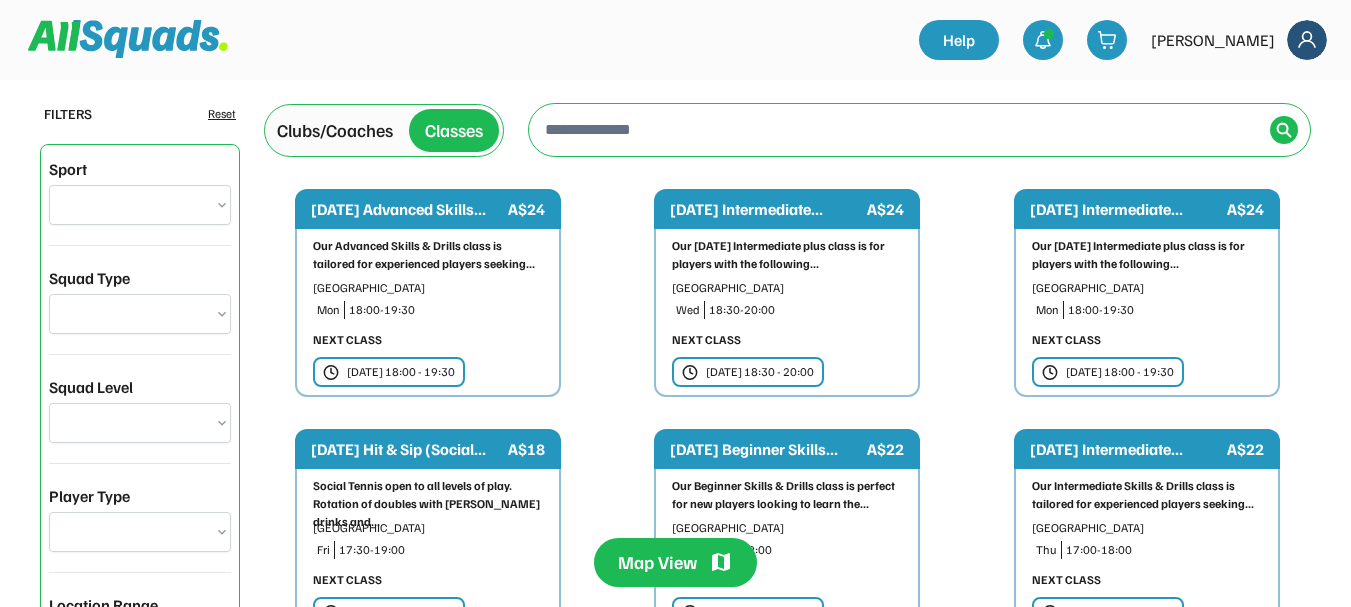 scroll, scrollTop: 0, scrollLeft: 0, axis: both 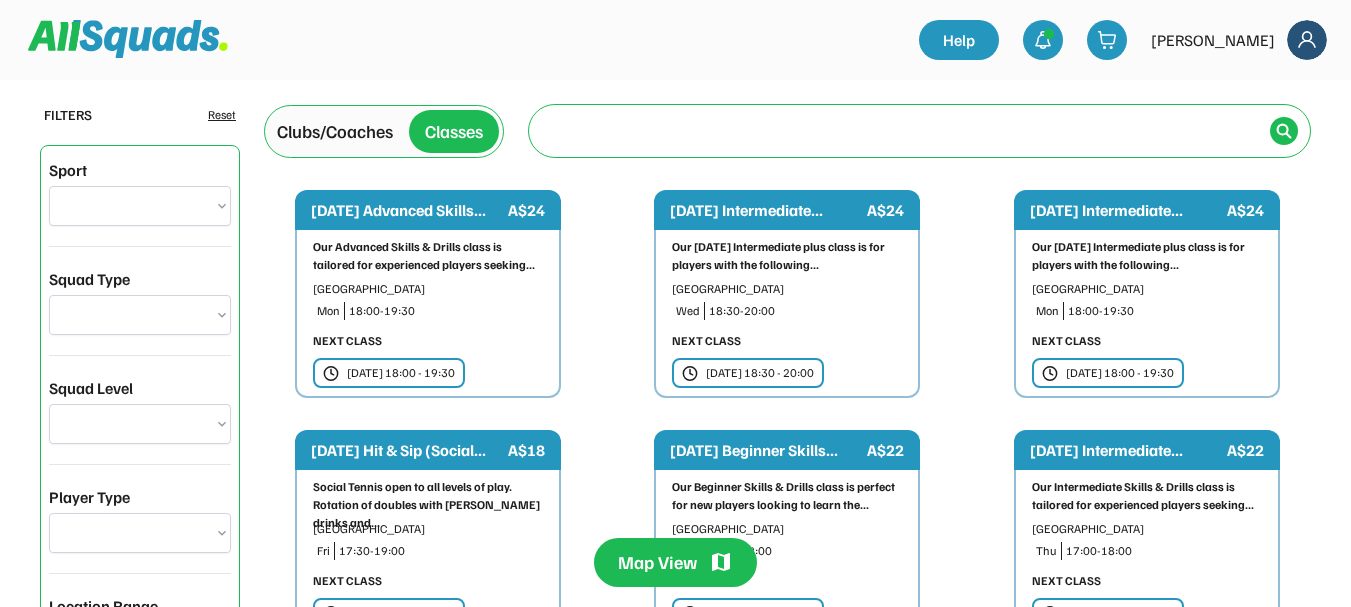 click at bounding box center [901, 130] 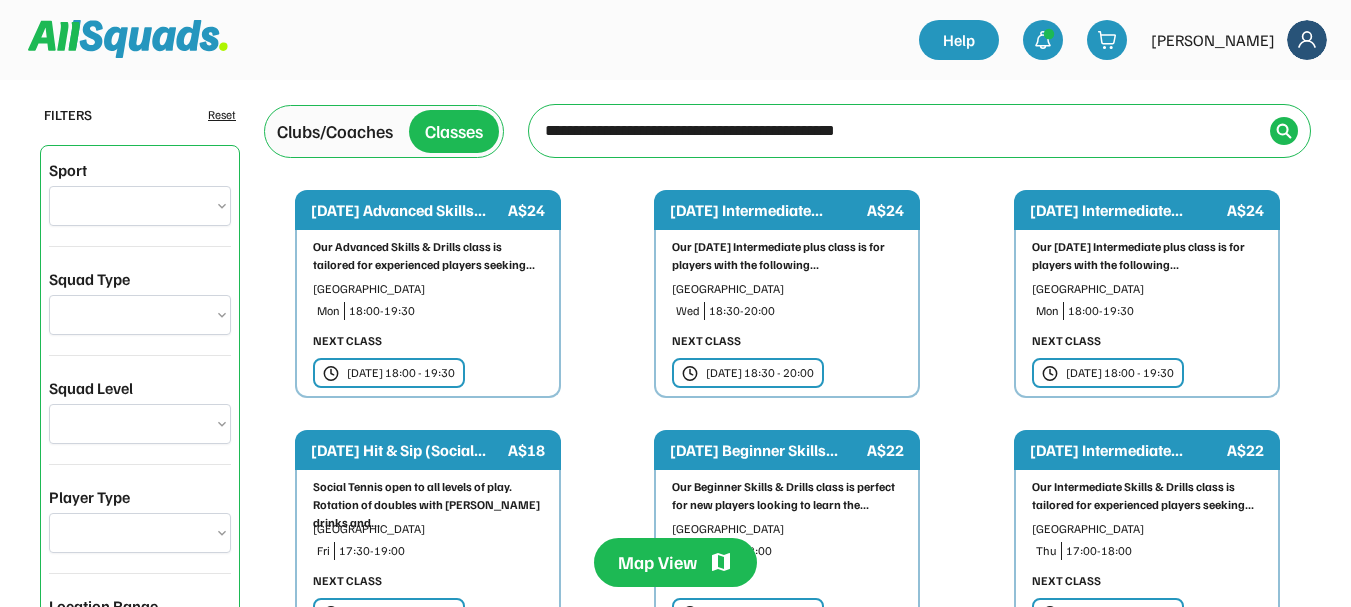 type on "**********" 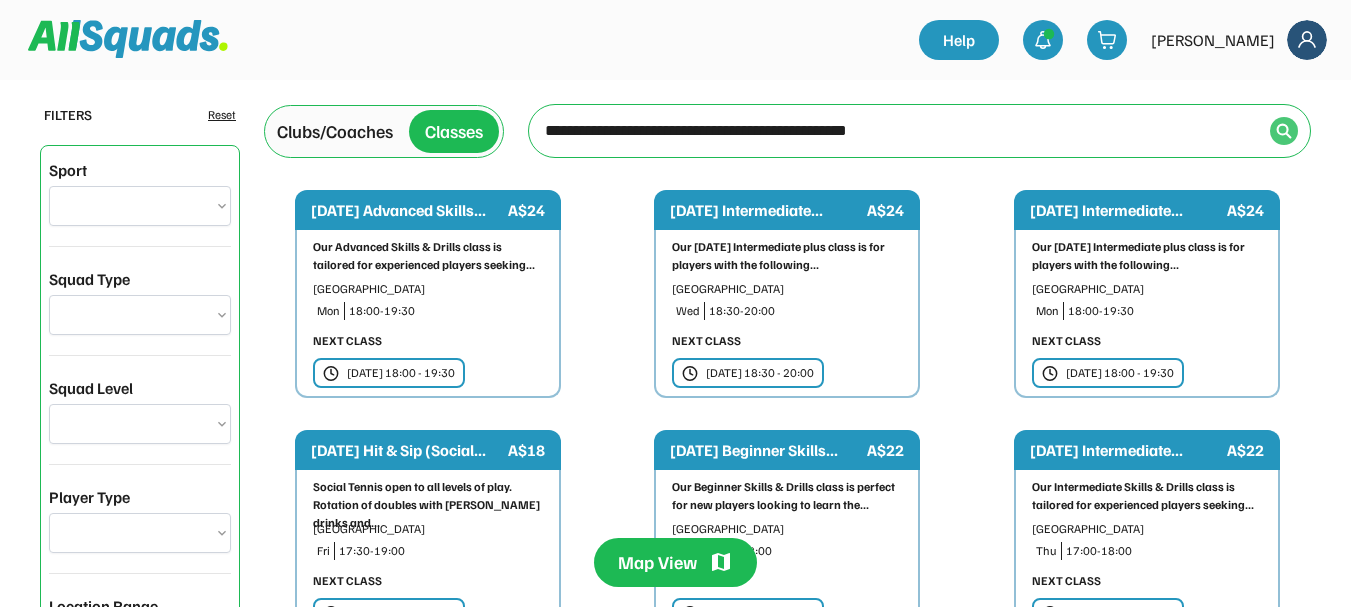 click at bounding box center (1284, 131) 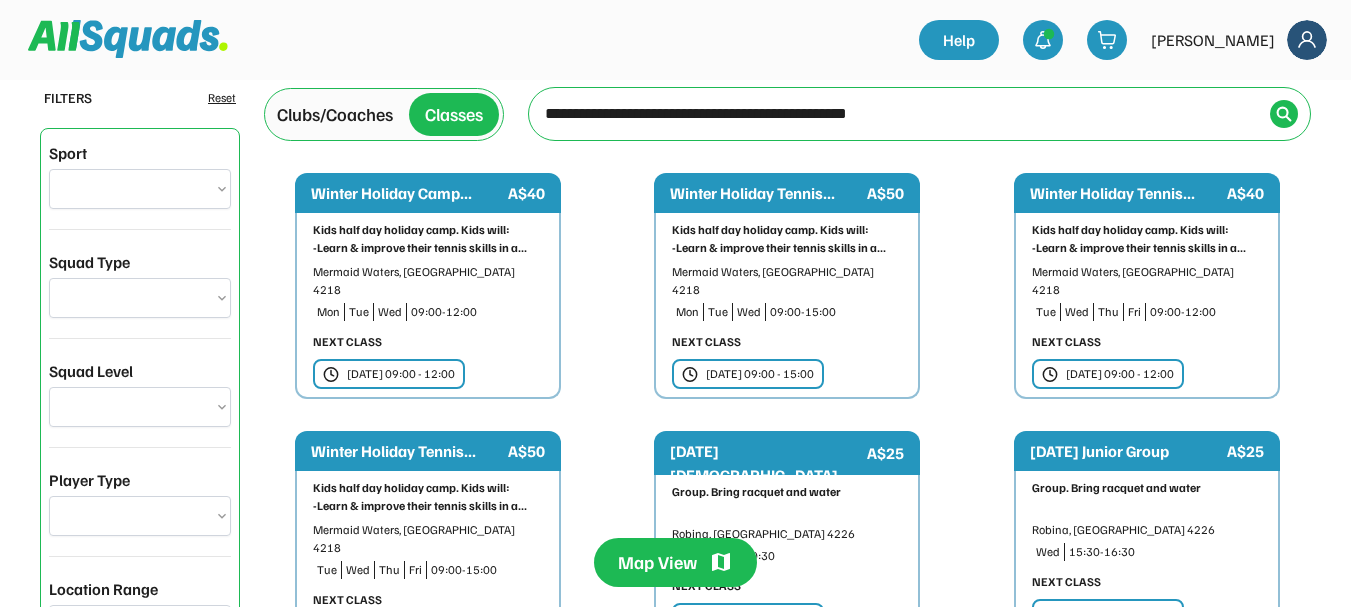 scroll, scrollTop: 0, scrollLeft: 0, axis: both 